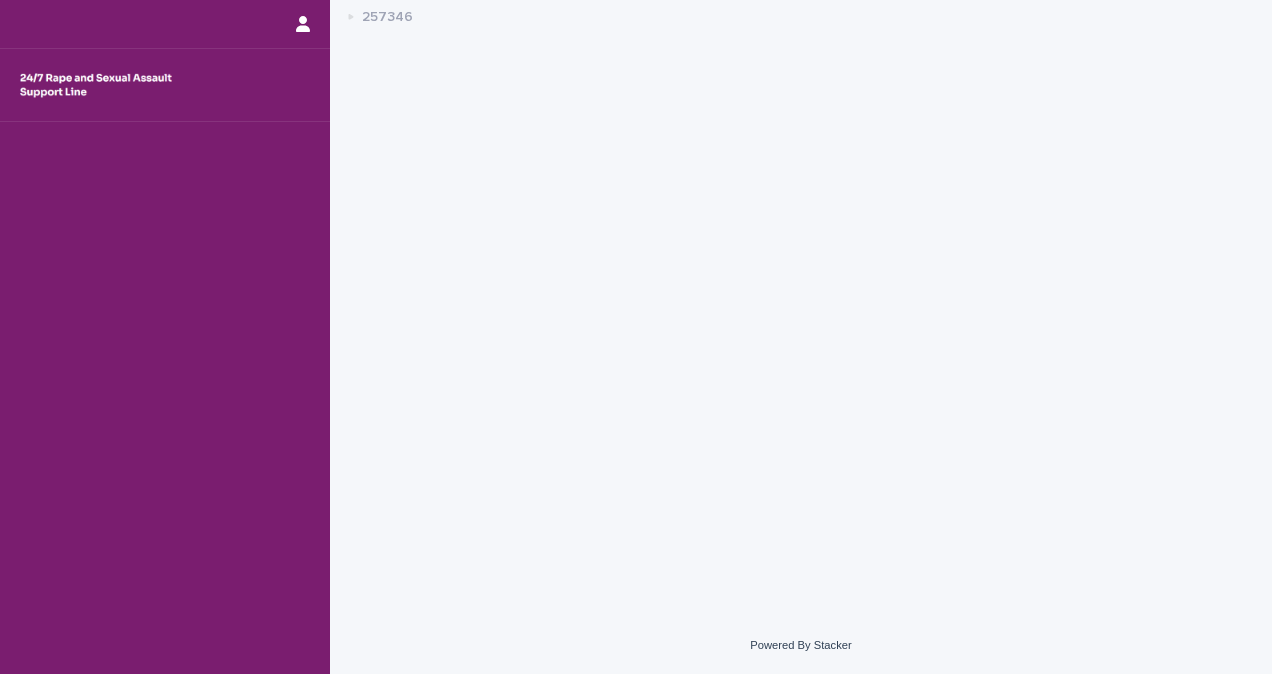 scroll, scrollTop: 0, scrollLeft: 0, axis: both 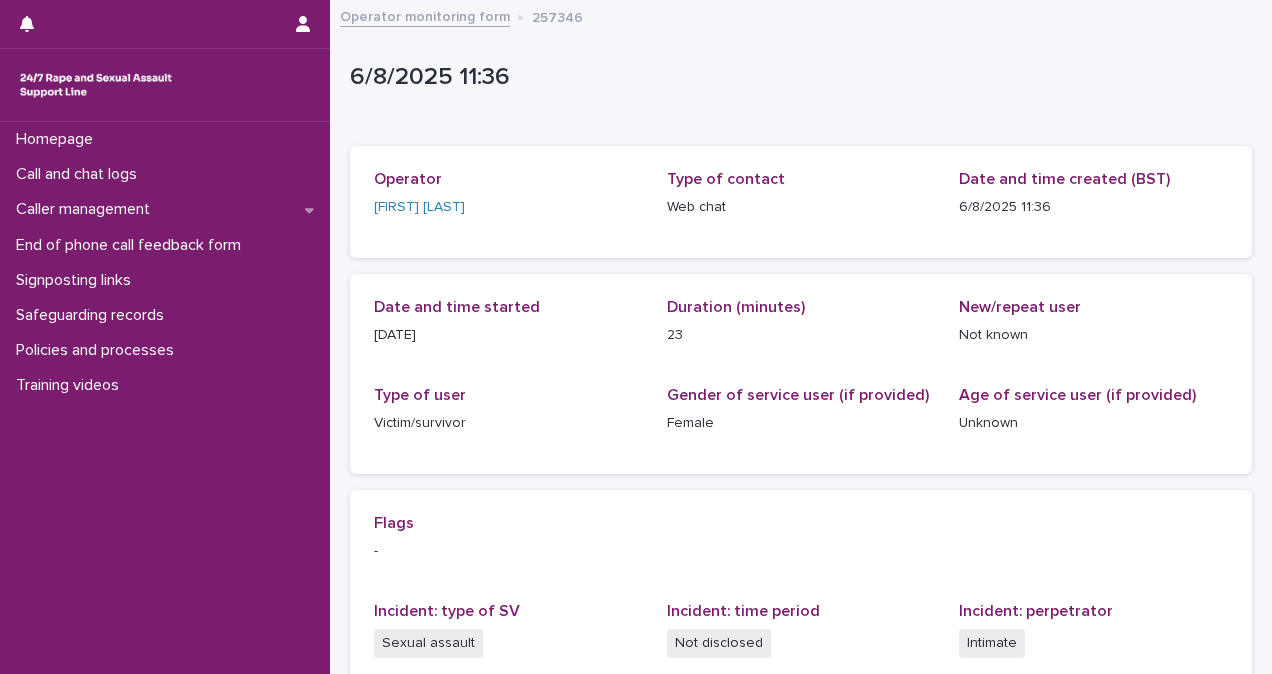 drag, startPoint x: 1049, startPoint y: 1, endPoint x: 915, endPoint y: 52, distance: 143.37712 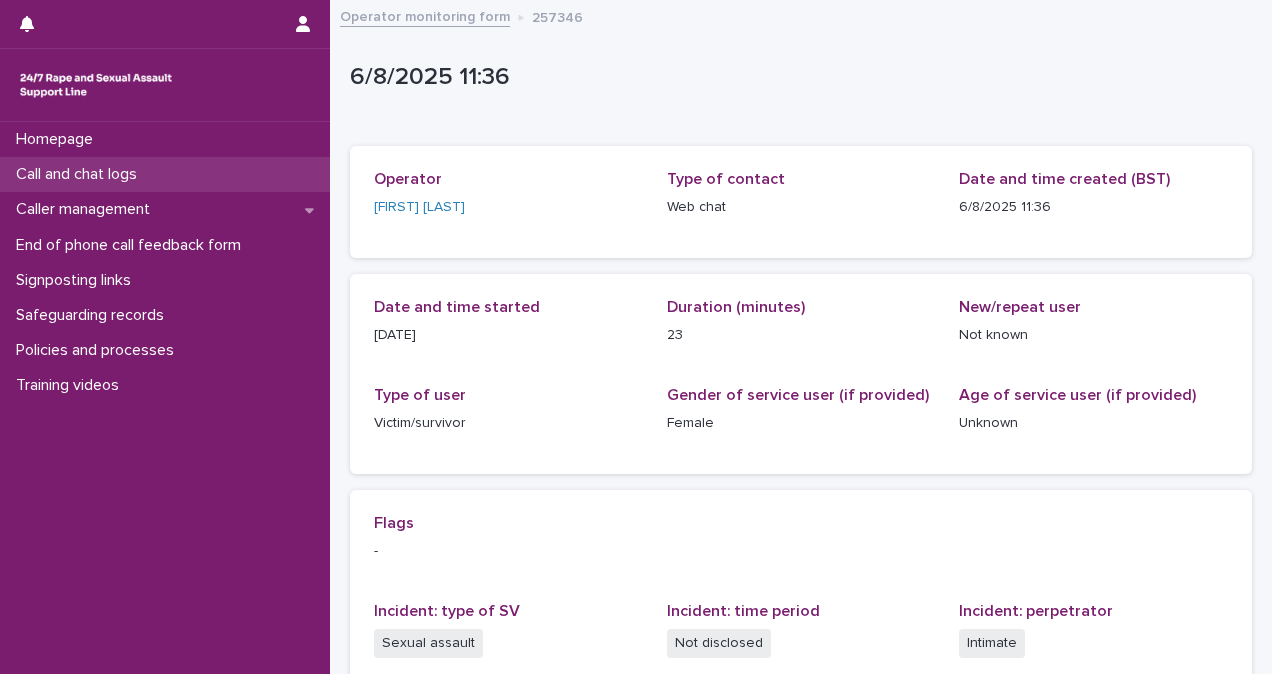 click on "Call and chat logs" at bounding box center (165, 174) 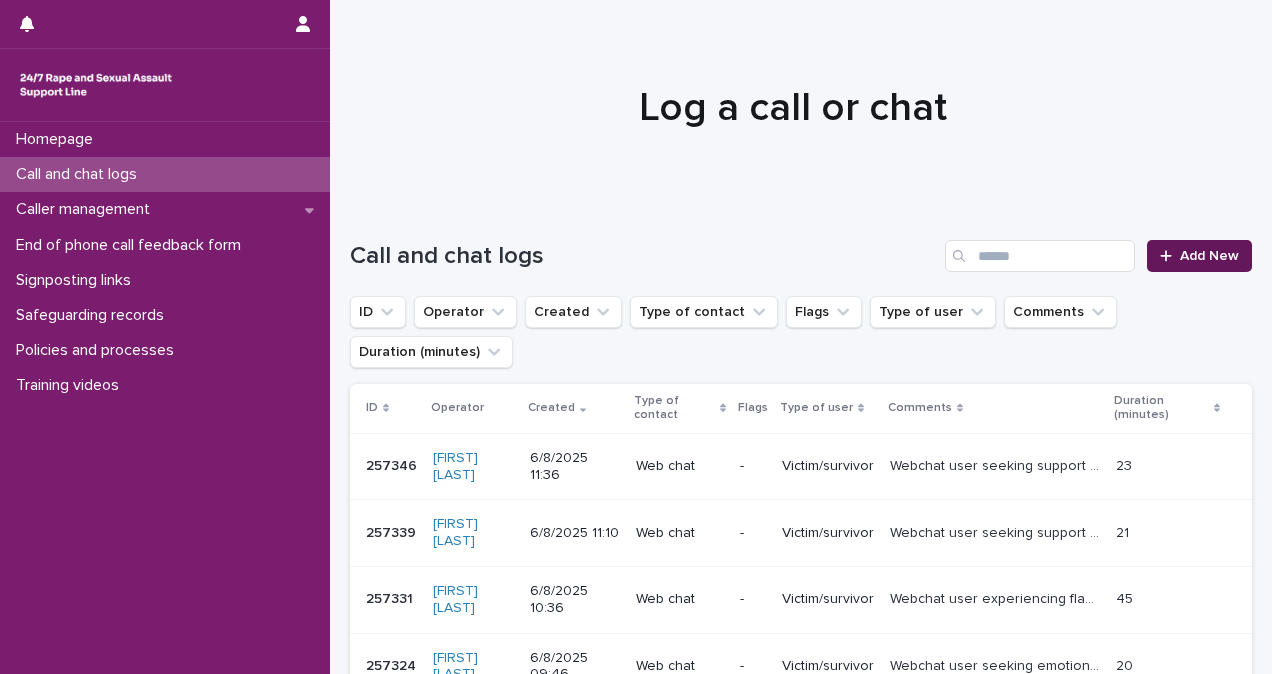 click 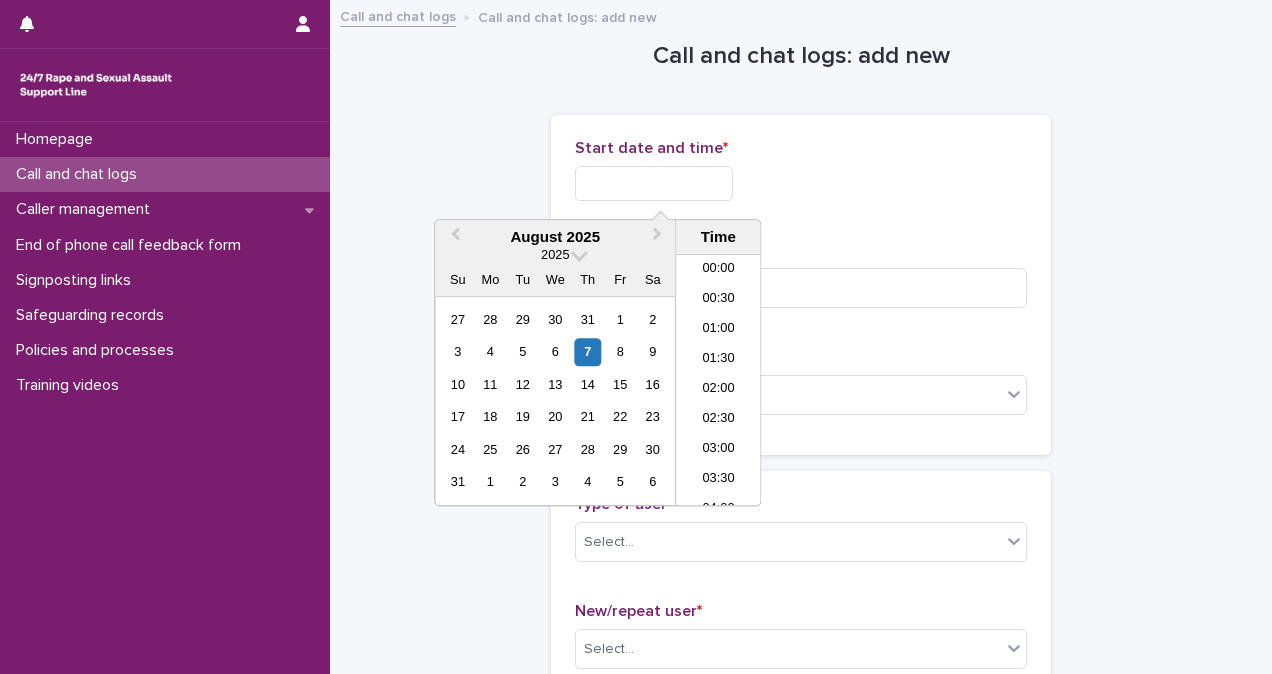 click at bounding box center (654, 183) 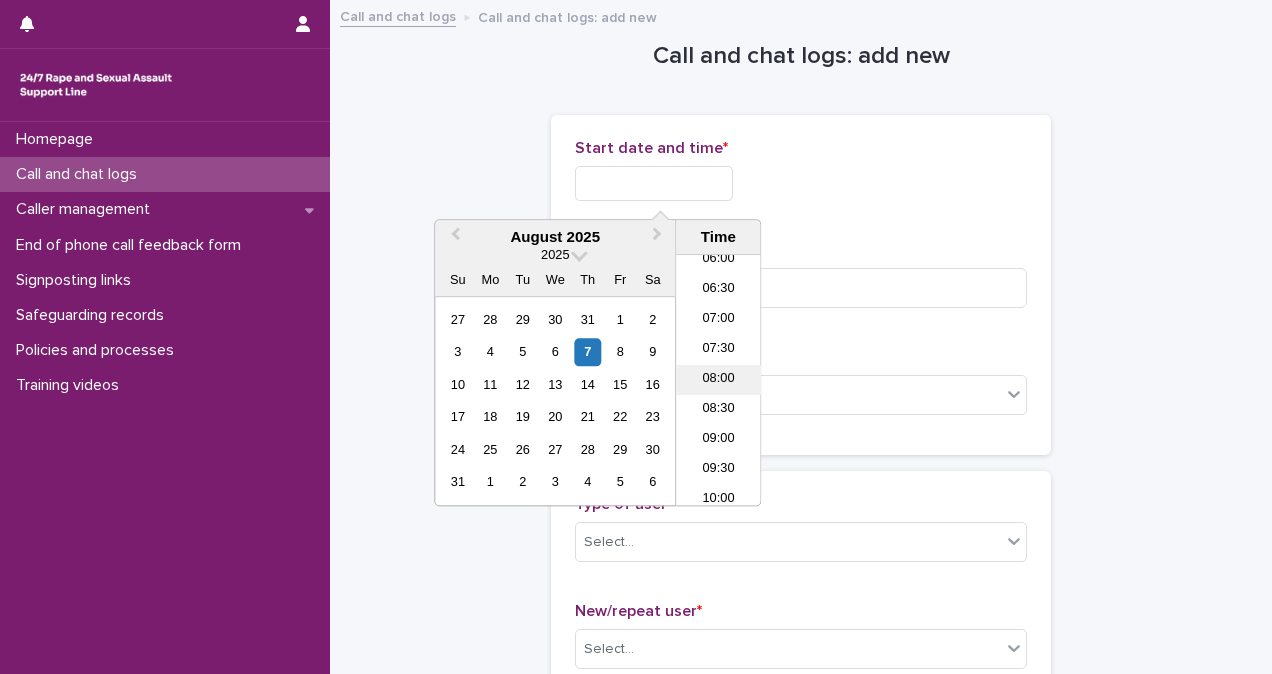 click on "08:00" at bounding box center [718, 380] 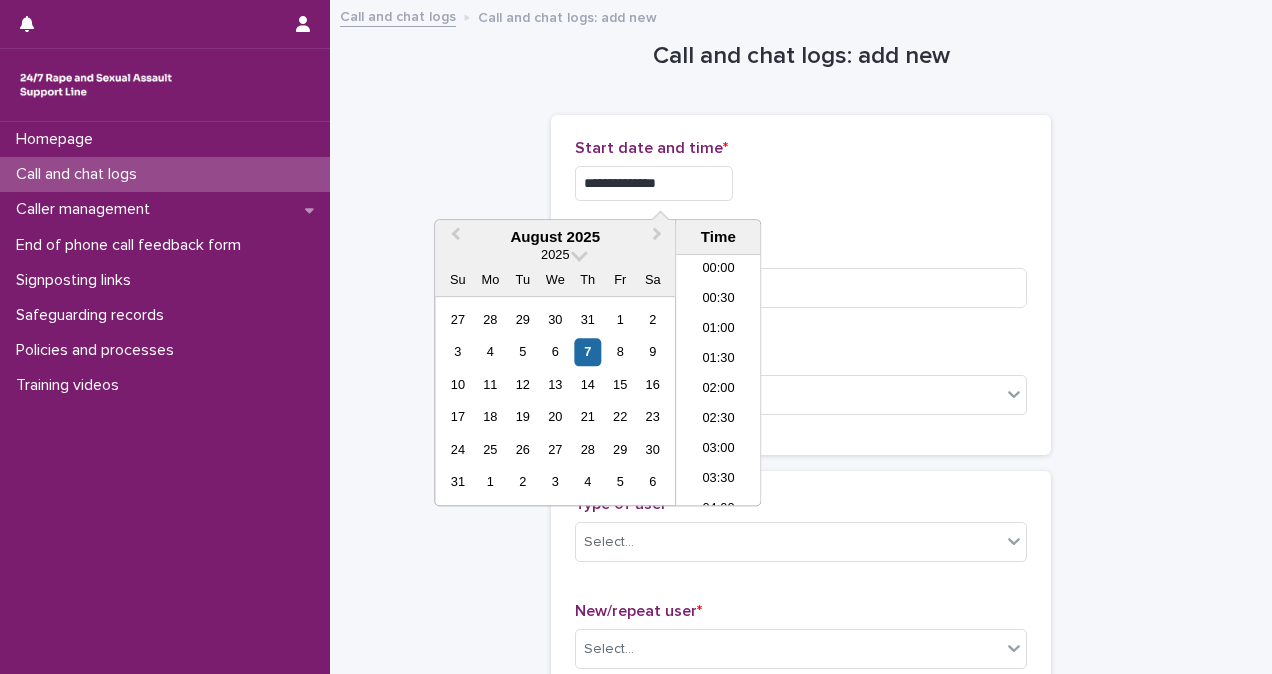 click on "**********" at bounding box center (654, 183) 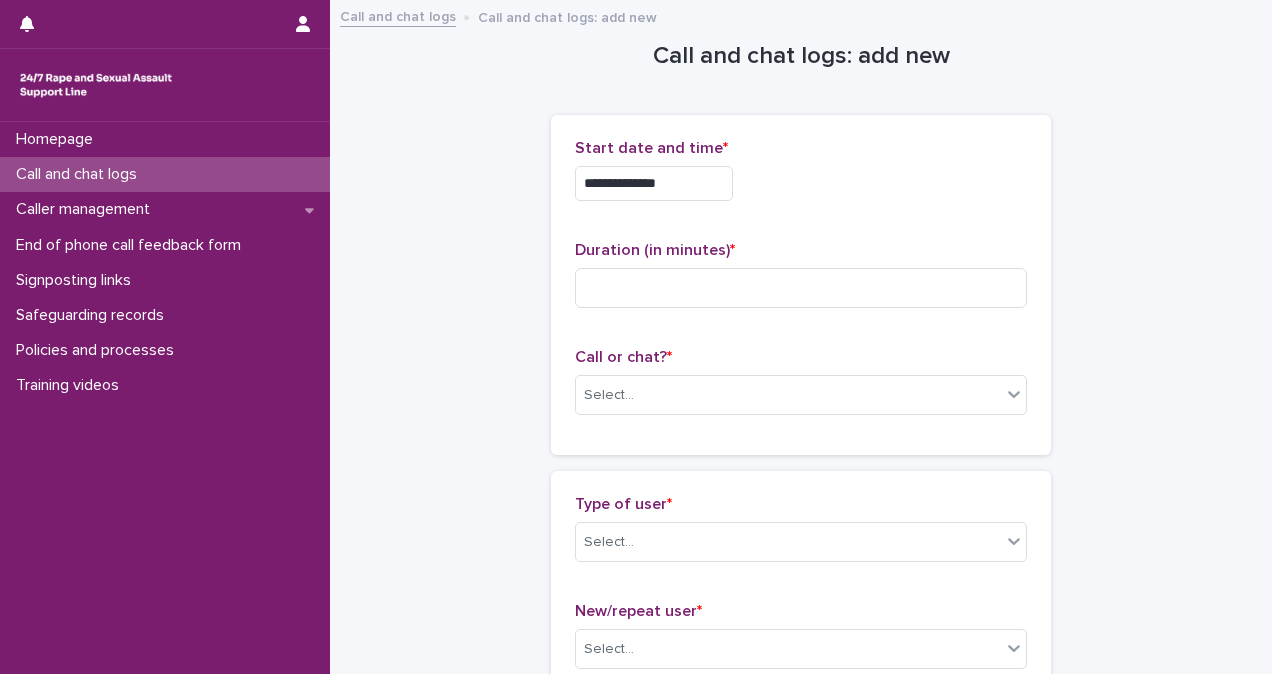 click on "**********" at bounding box center (801, 1084) 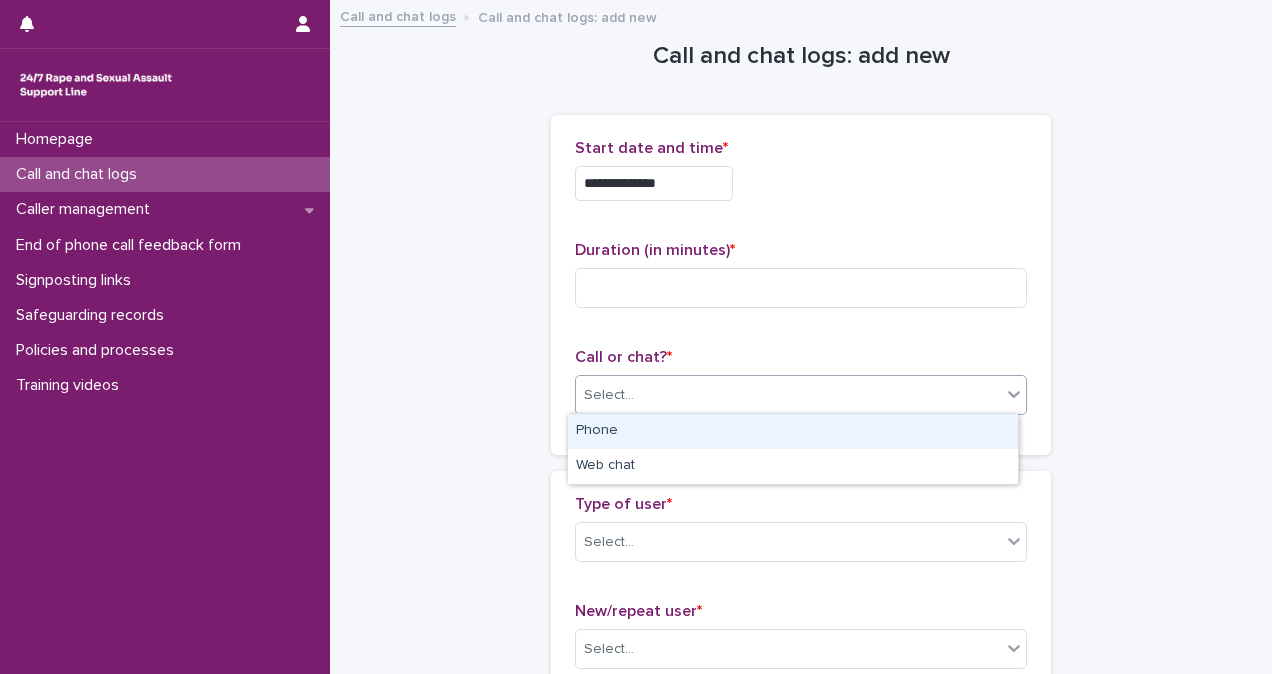 click on "Select..." at bounding box center [788, 395] 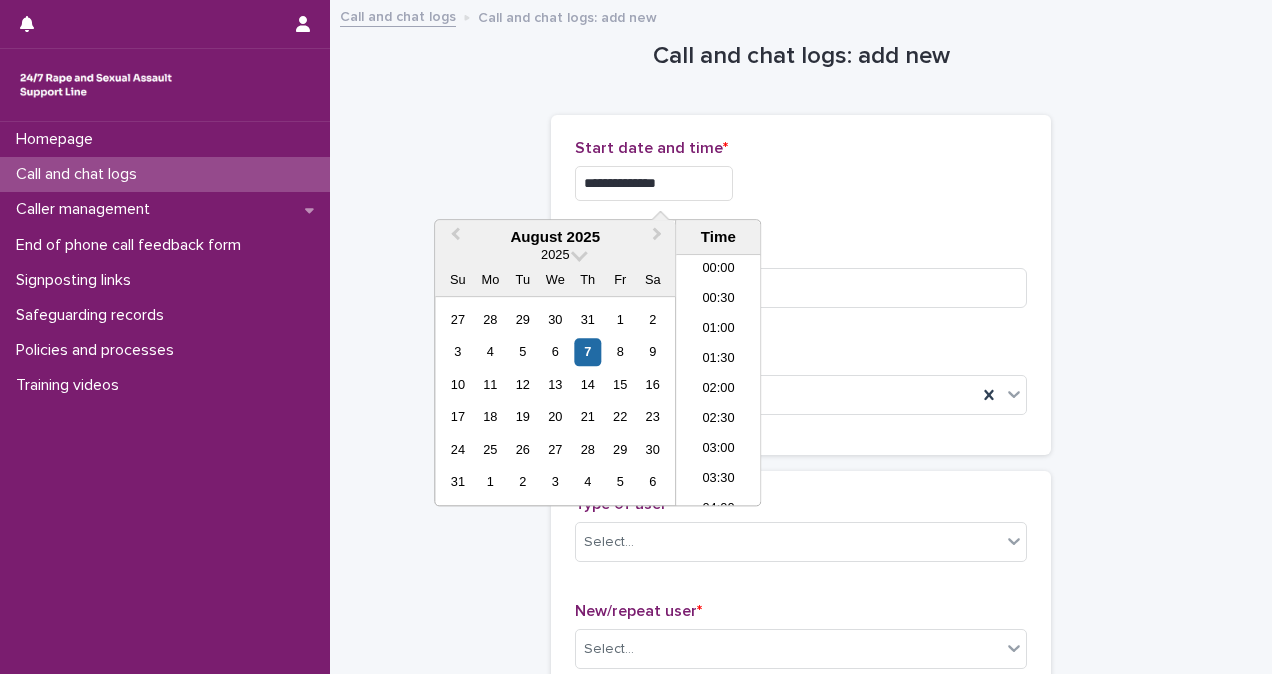 click on "**********" at bounding box center [654, 183] 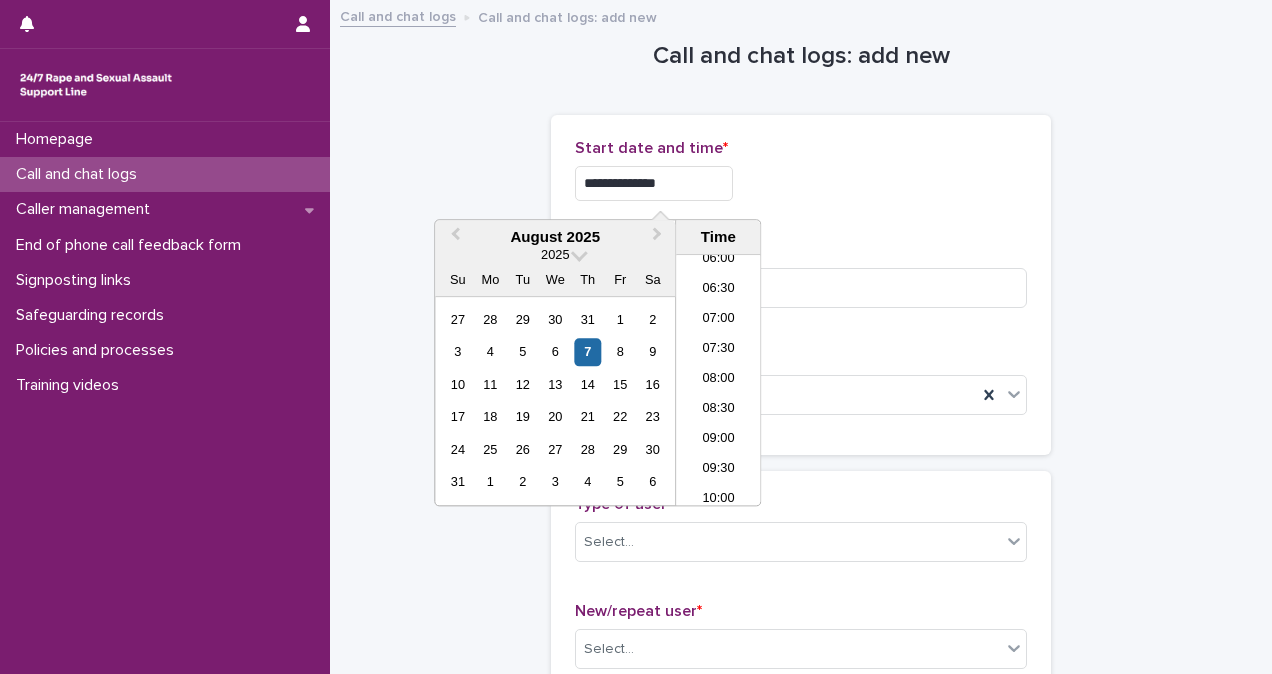 type on "**********" 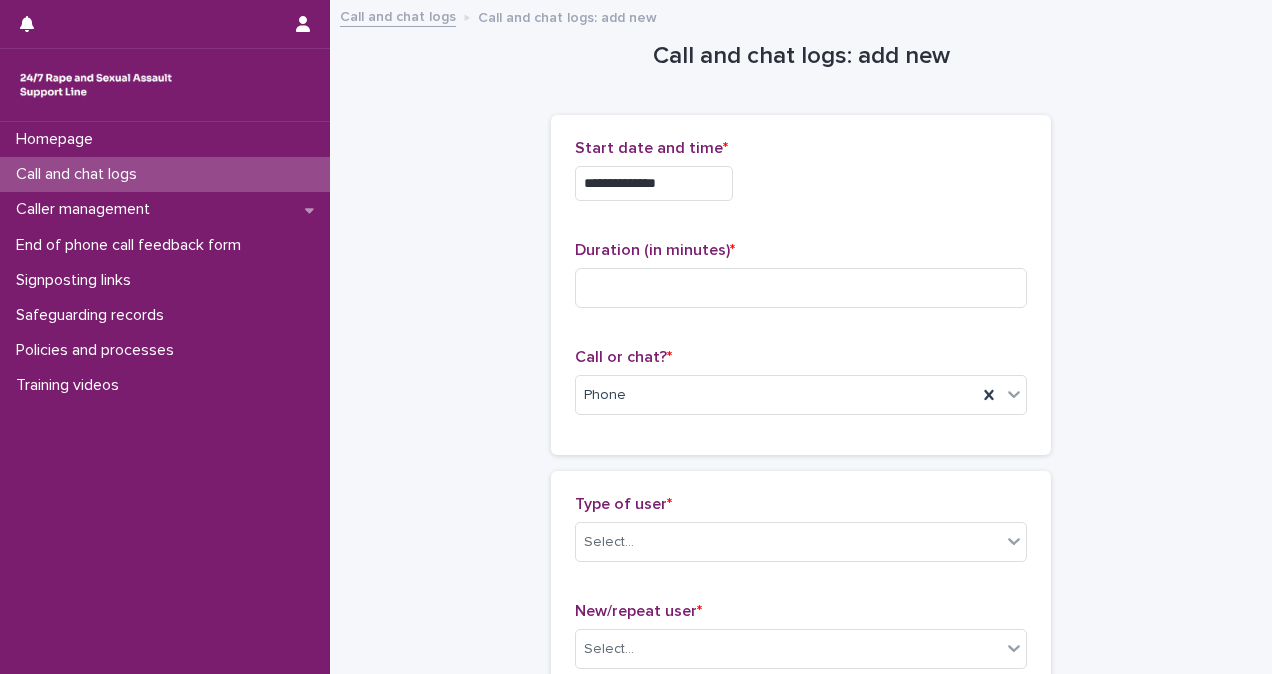 click on "**********" at bounding box center [801, 285] 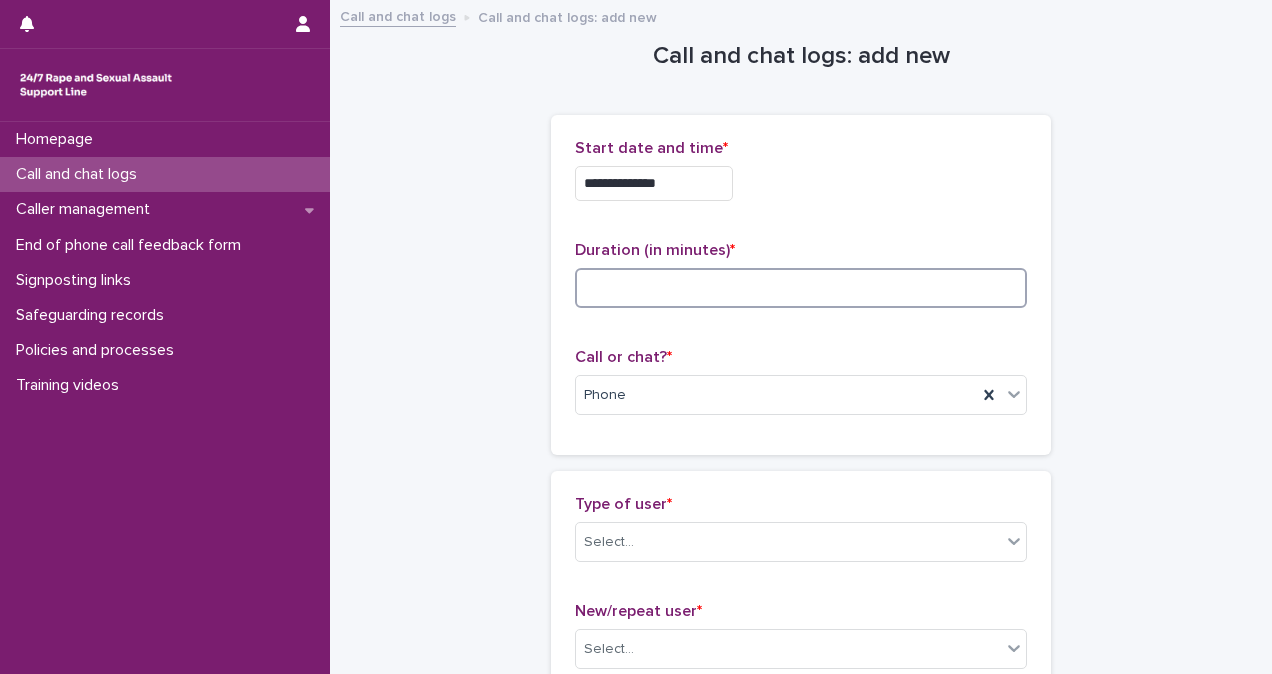 click at bounding box center [801, 288] 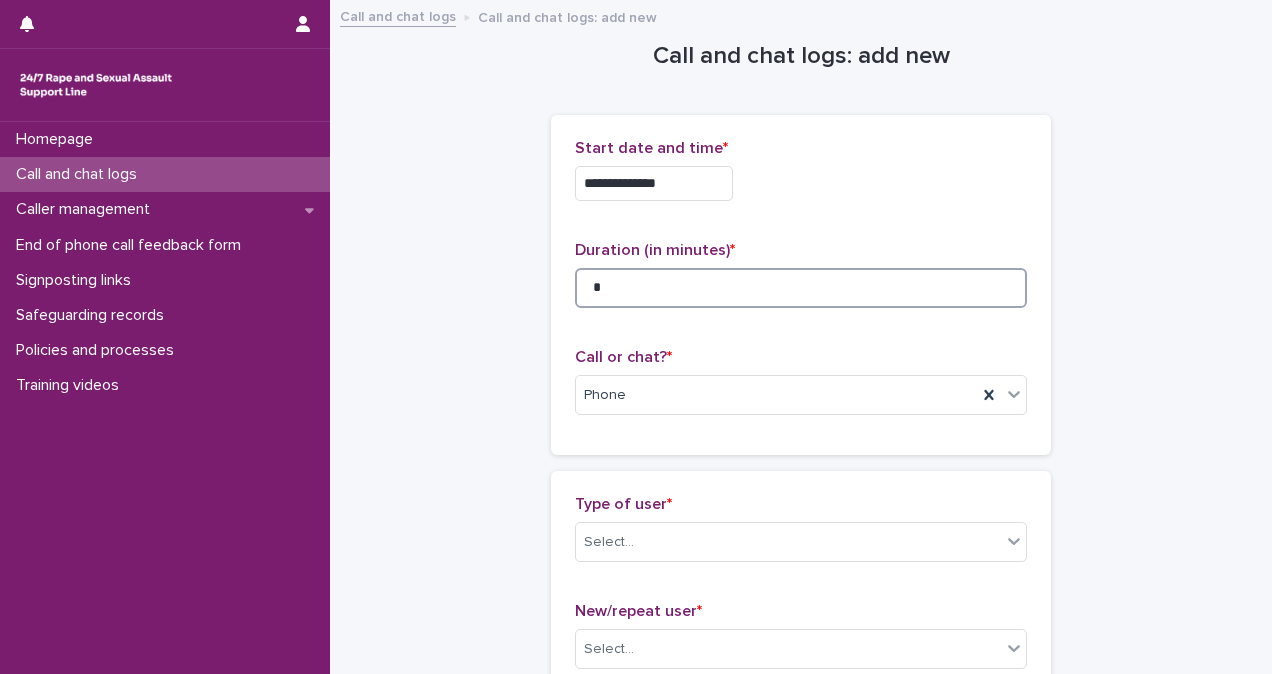 type on "*" 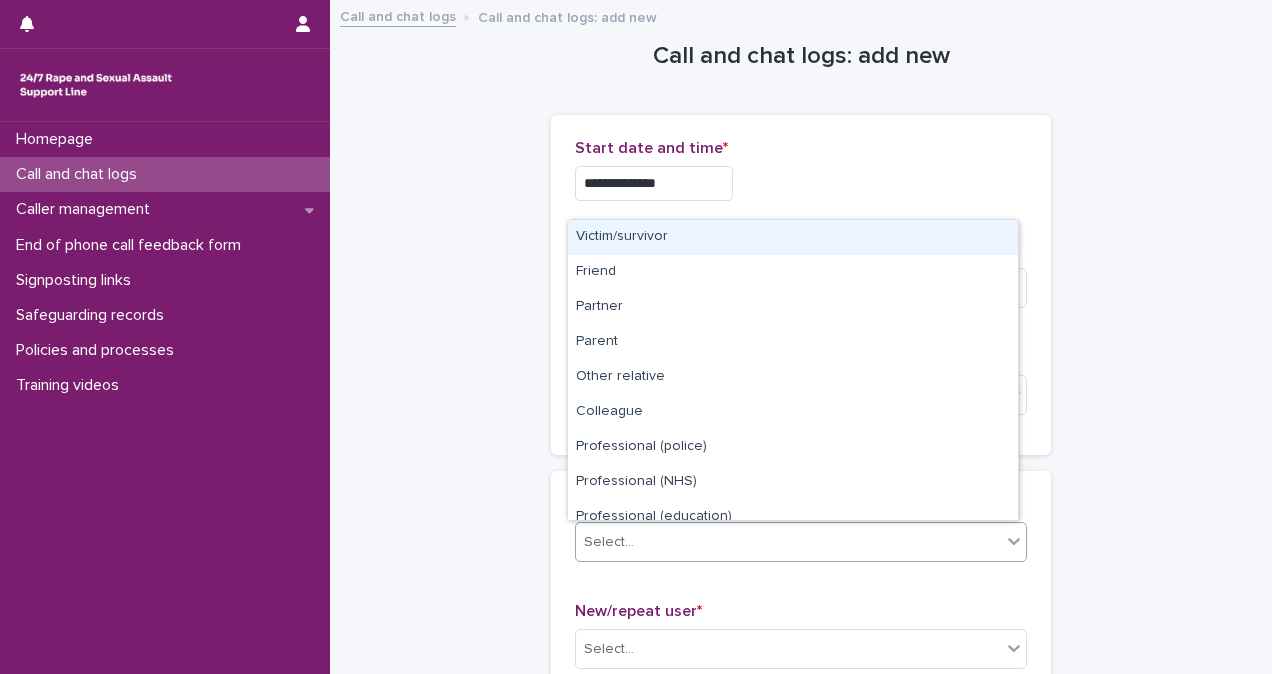 click on "Select..." at bounding box center (788, 542) 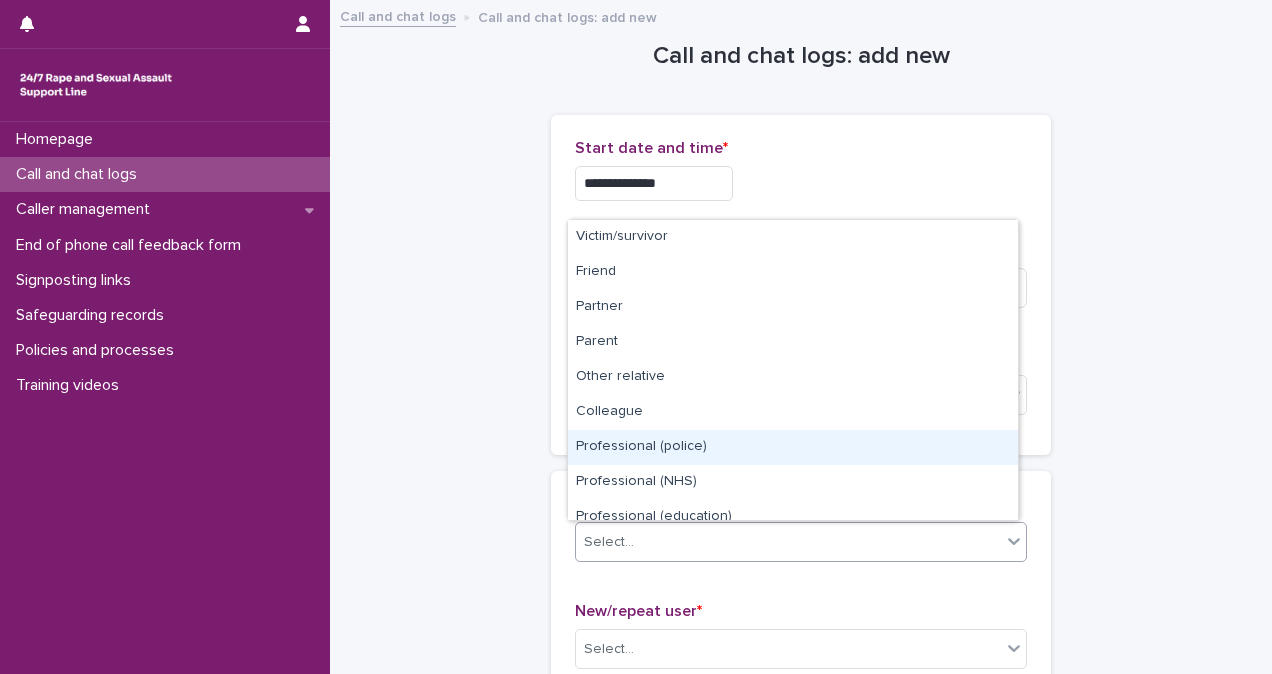 scroll, scrollTop: 225, scrollLeft: 0, axis: vertical 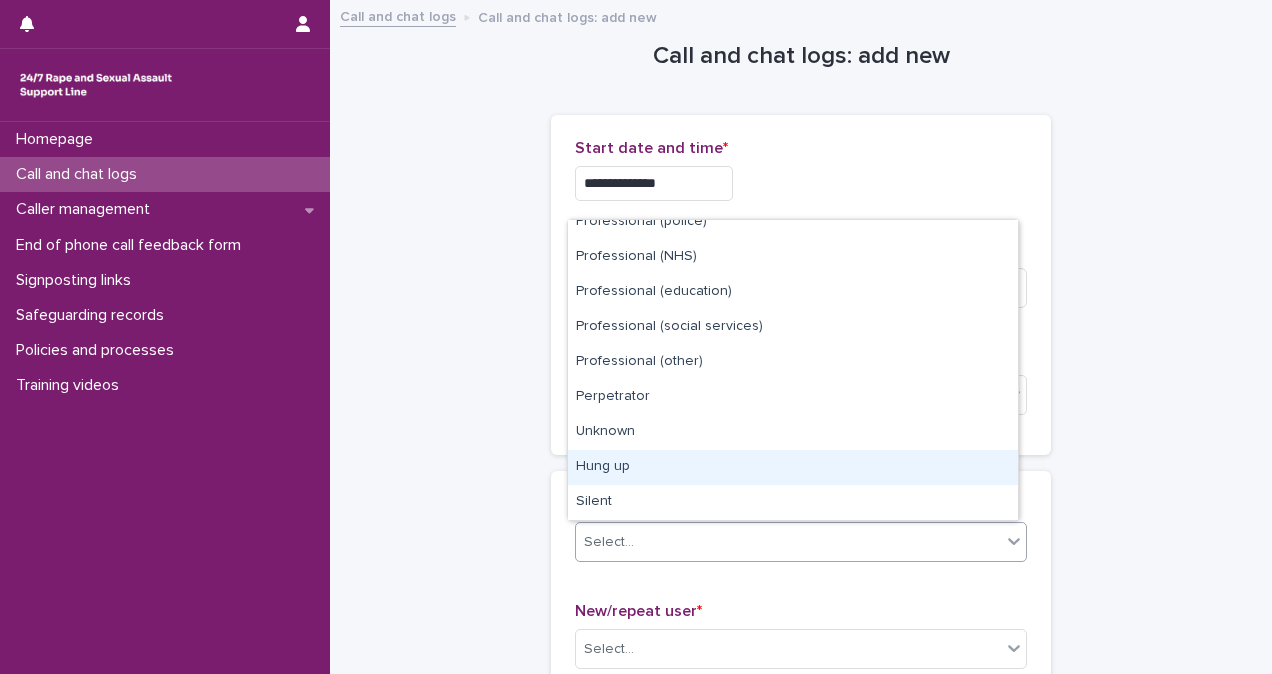 click on "Hung up" at bounding box center [793, 467] 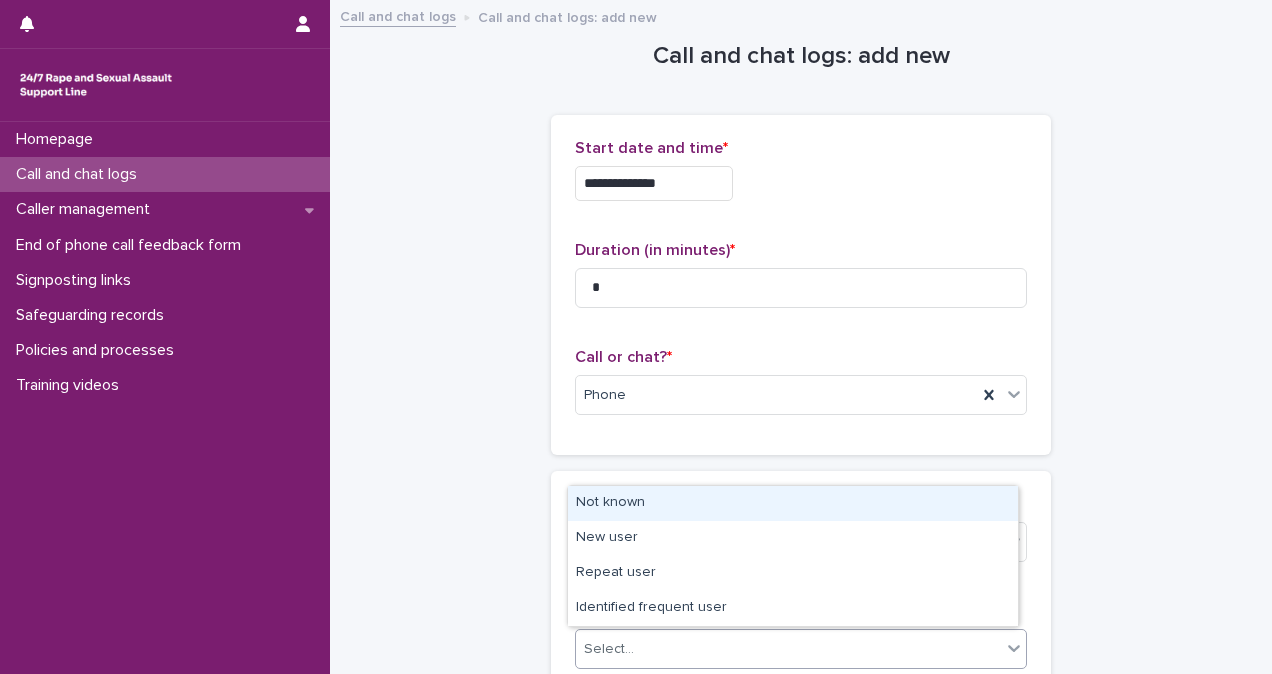 click on "Select..." at bounding box center [788, 649] 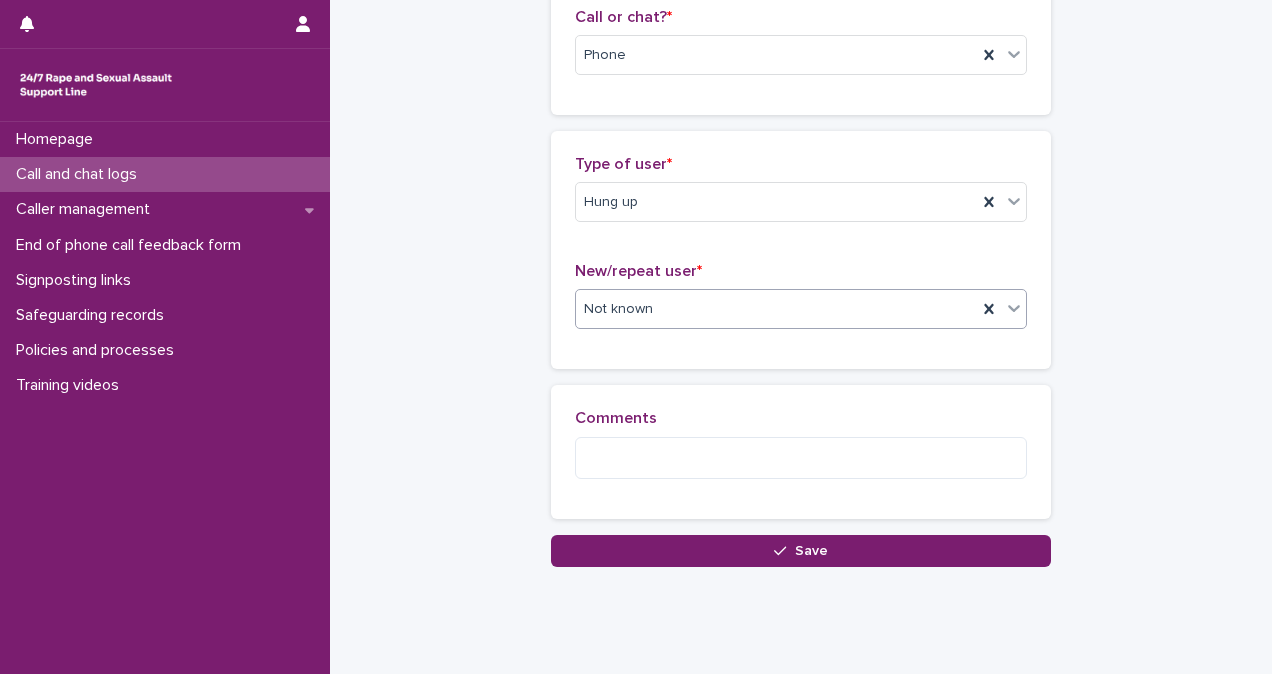 scroll, scrollTop: 338, scrollLeft: 0, axis: vertical 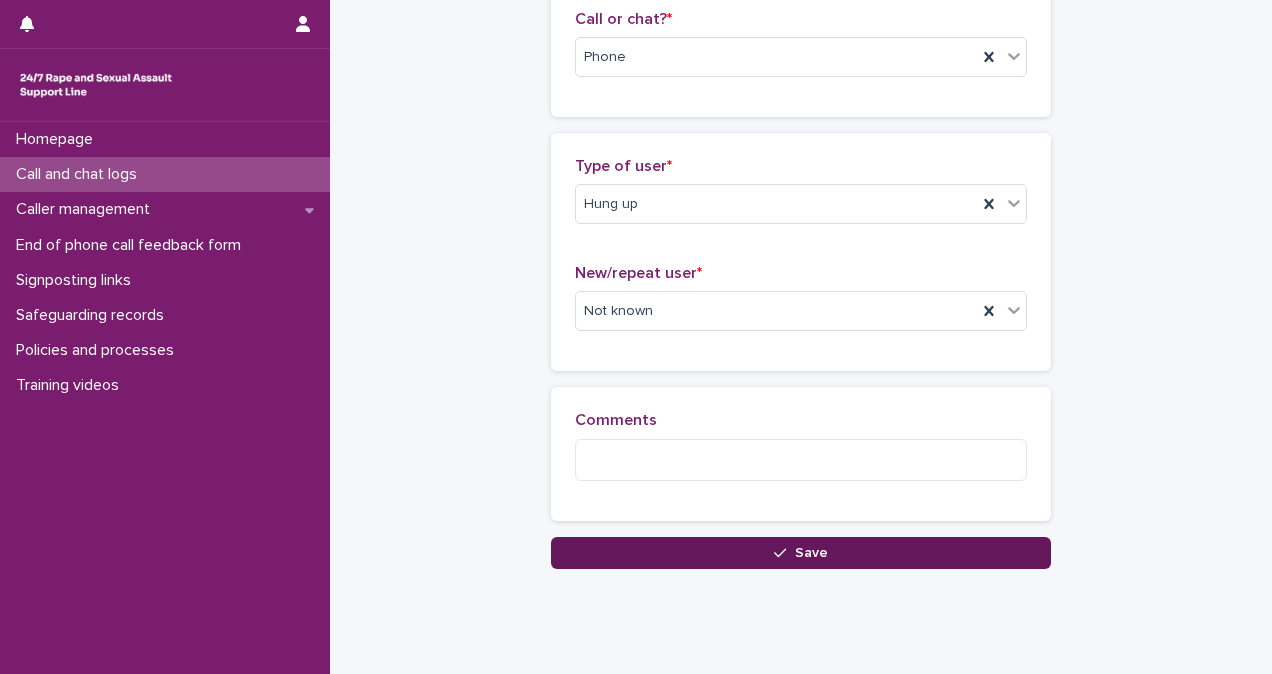 click on "Save" at bounding box center [801, 553] 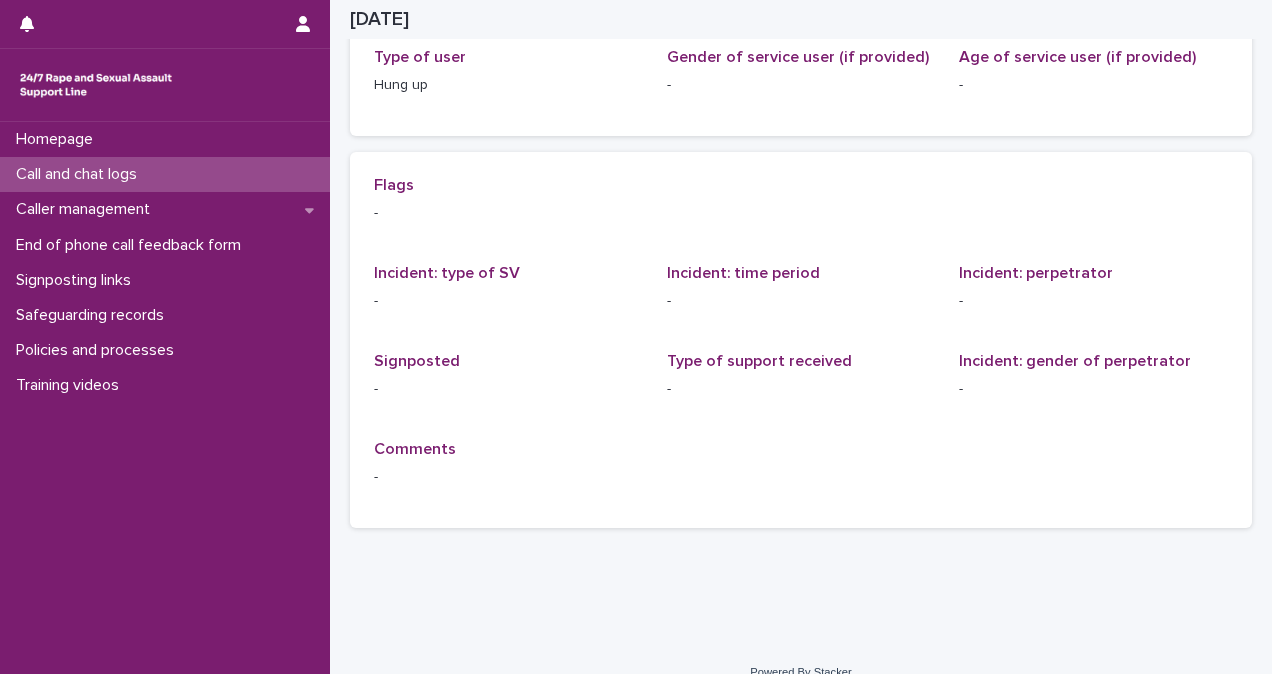 scroll, scrollTop: 0, scrollLeft: 0, axis: both 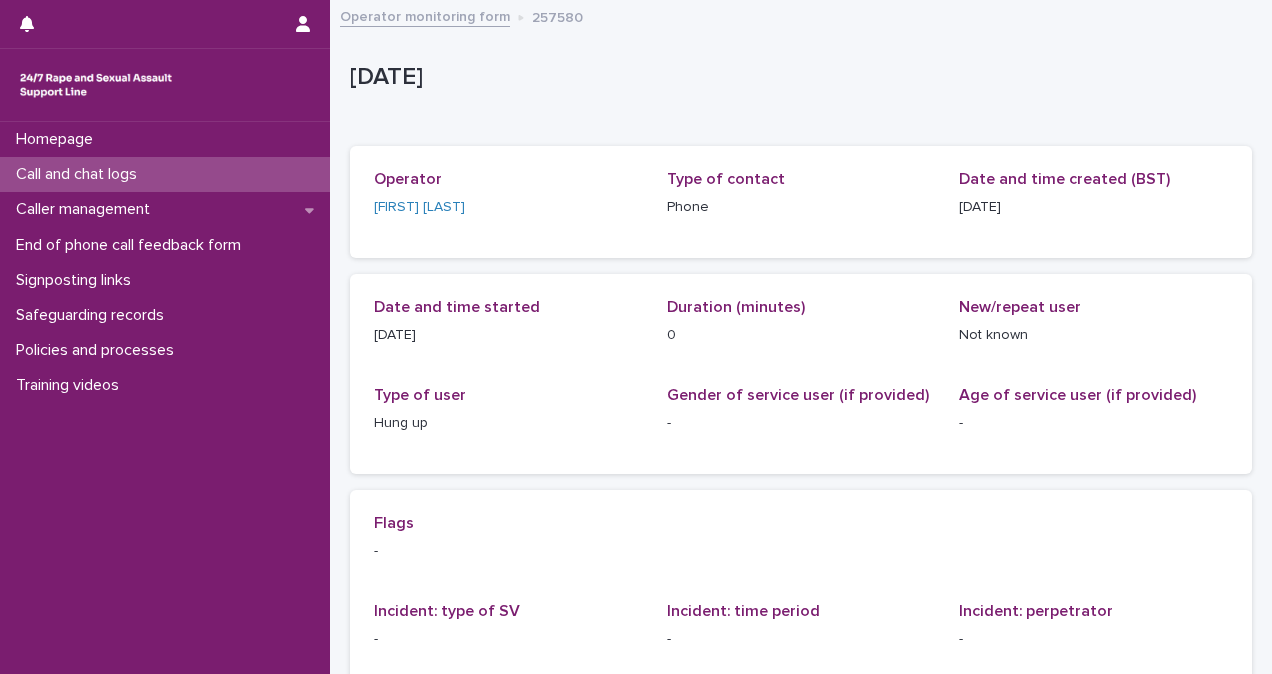click on "Call and chat logs" at bounding box center [165, 174] 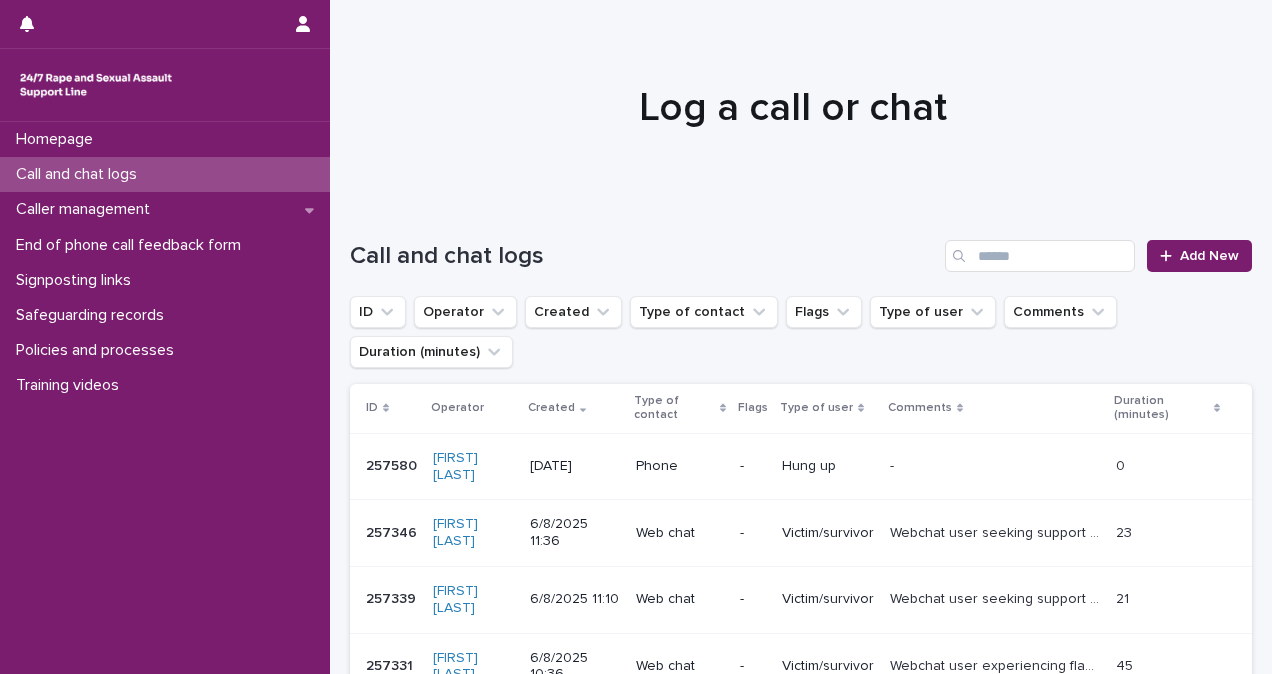 click on "Call and chat logs" at bounding box center (165, 174) 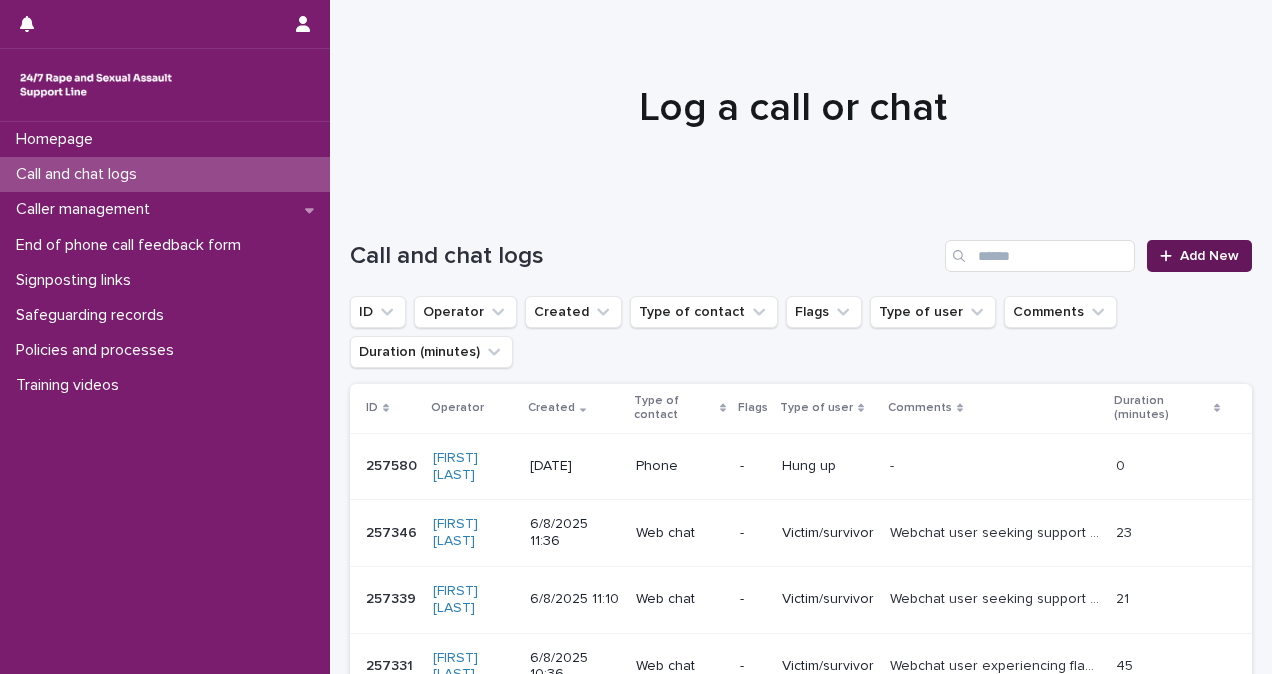click on "Add New" at bounding box center [1209, 256] 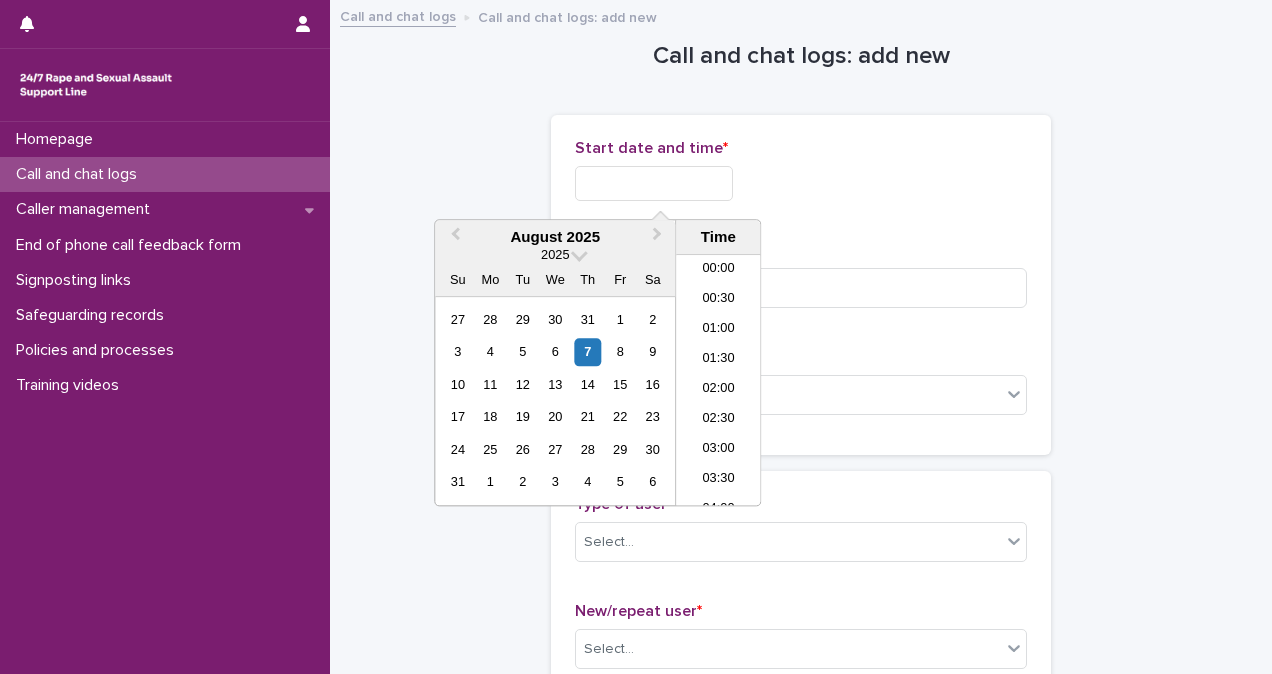 click at bounding box center [654, 183] 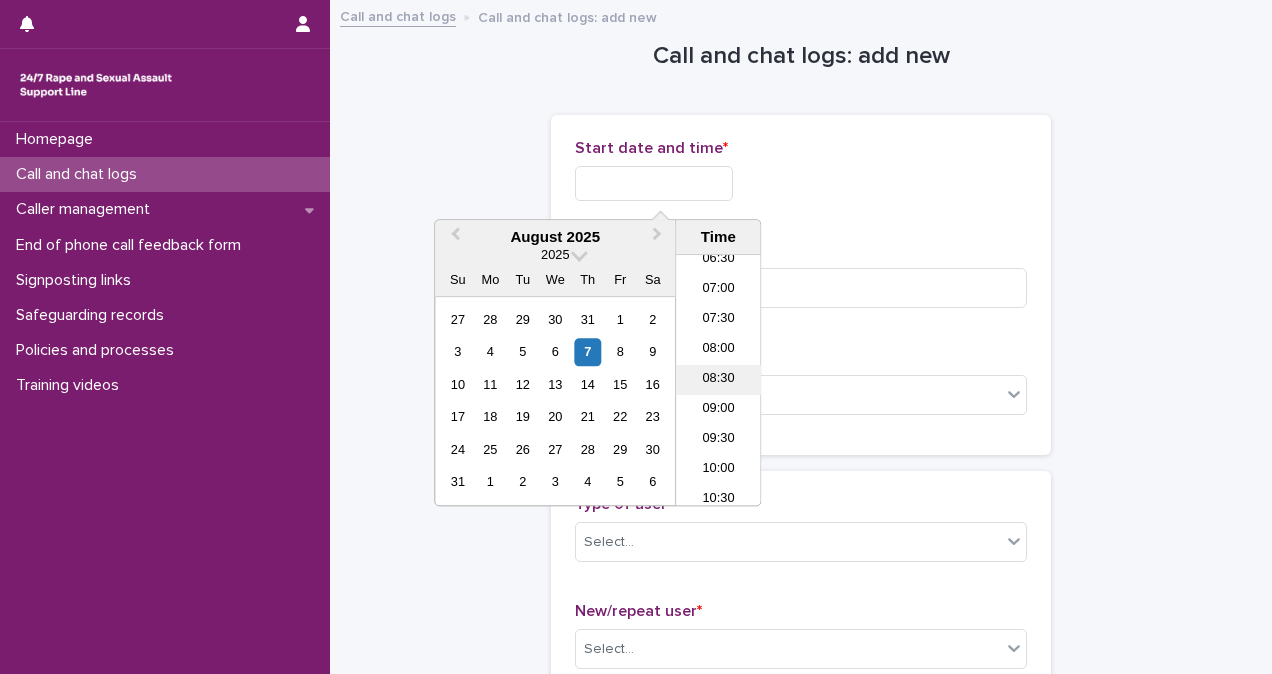 click on "08:30" at bounding box center (718, 380) 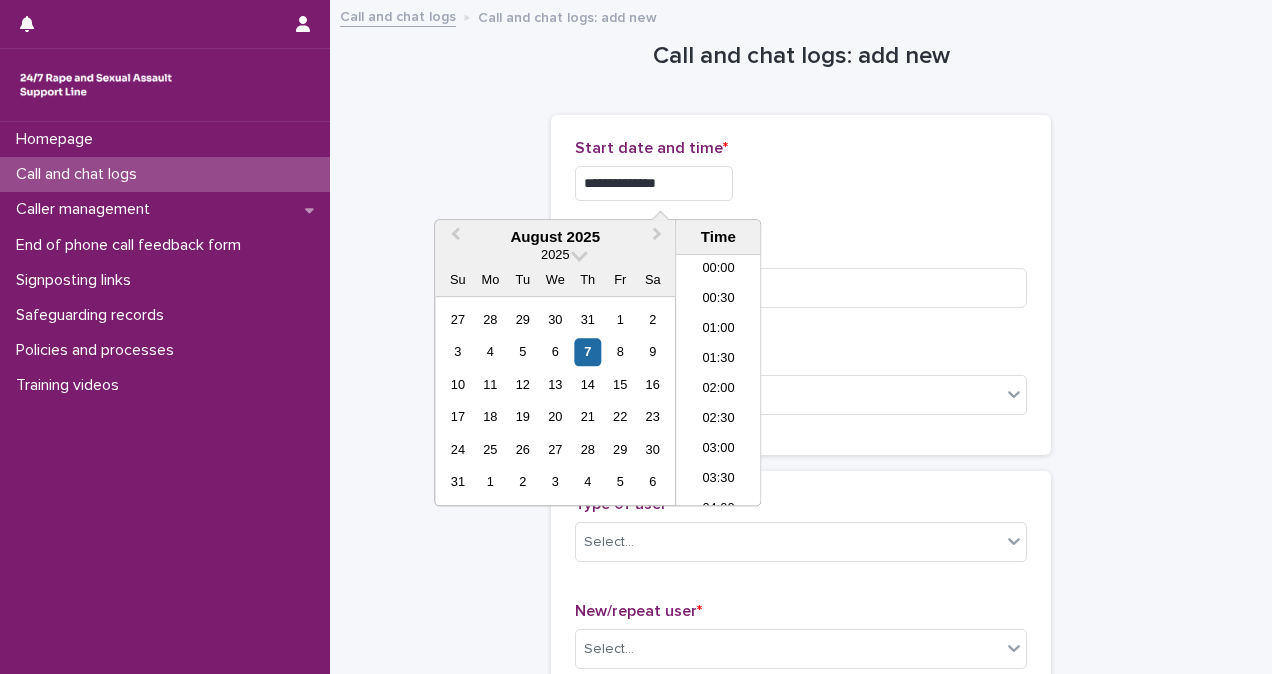 scroll, scrollTop: 400, scrollLeft: 0, axis: vertical 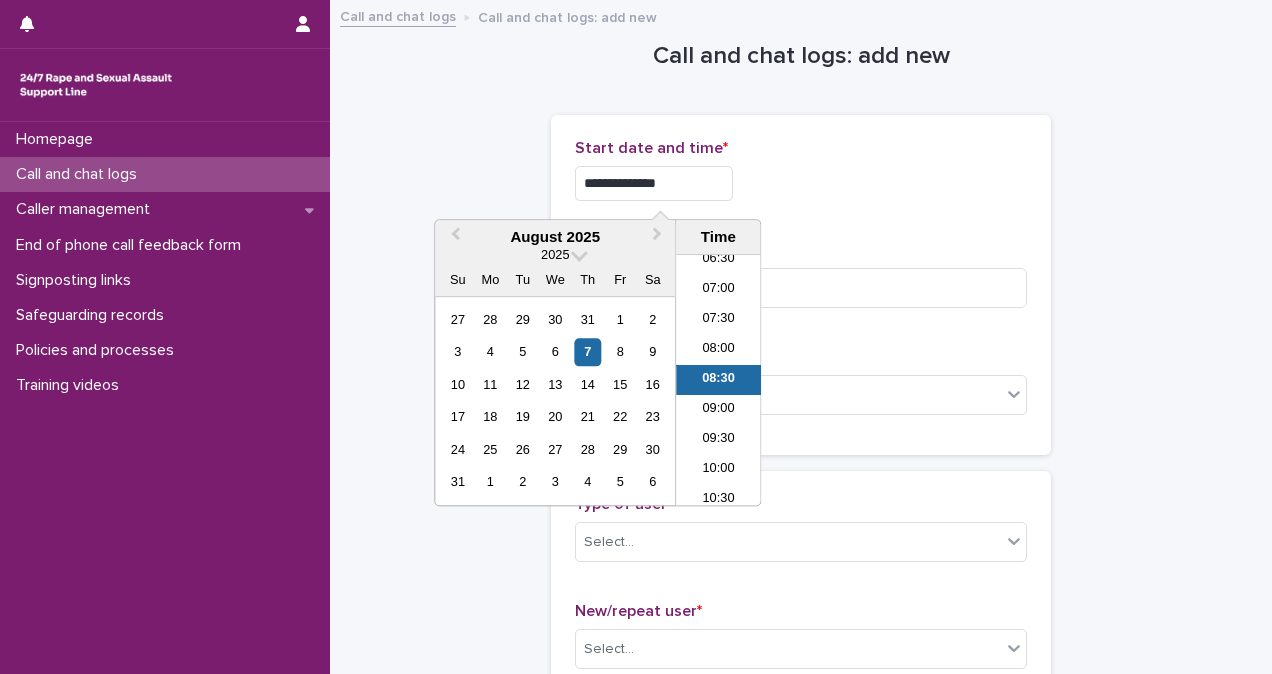 click on "**********" at bounding box center [654, 183] 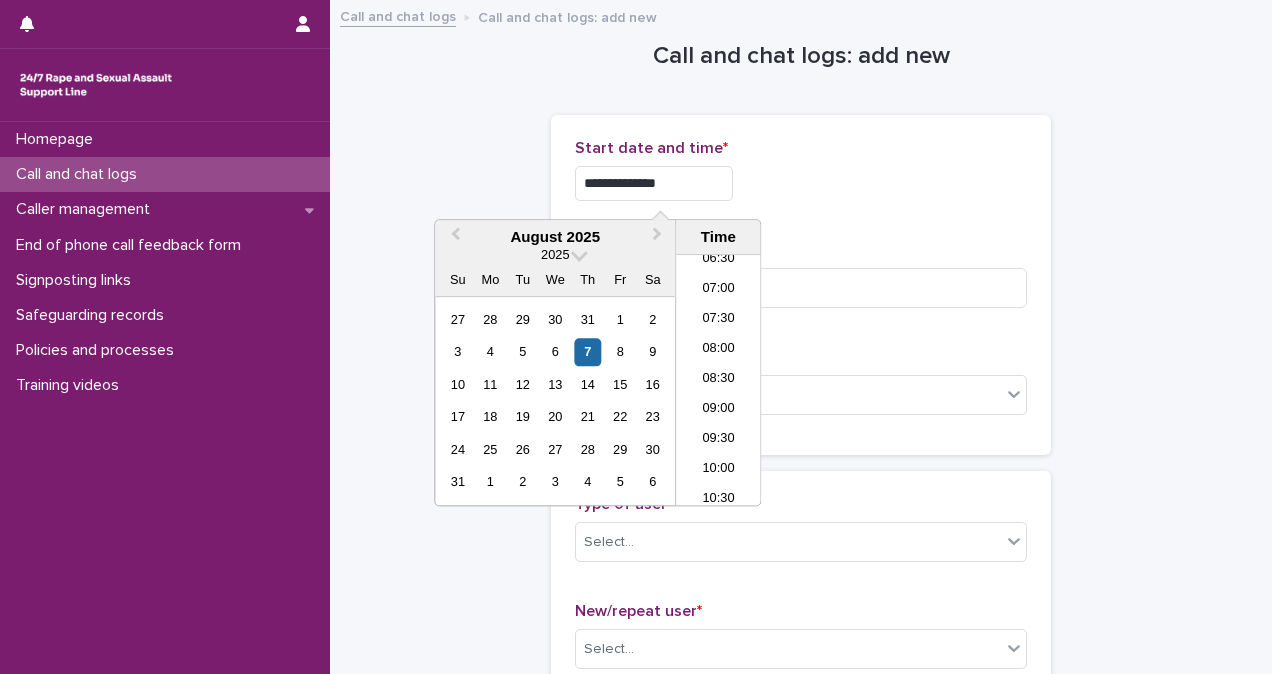 type on "**********" 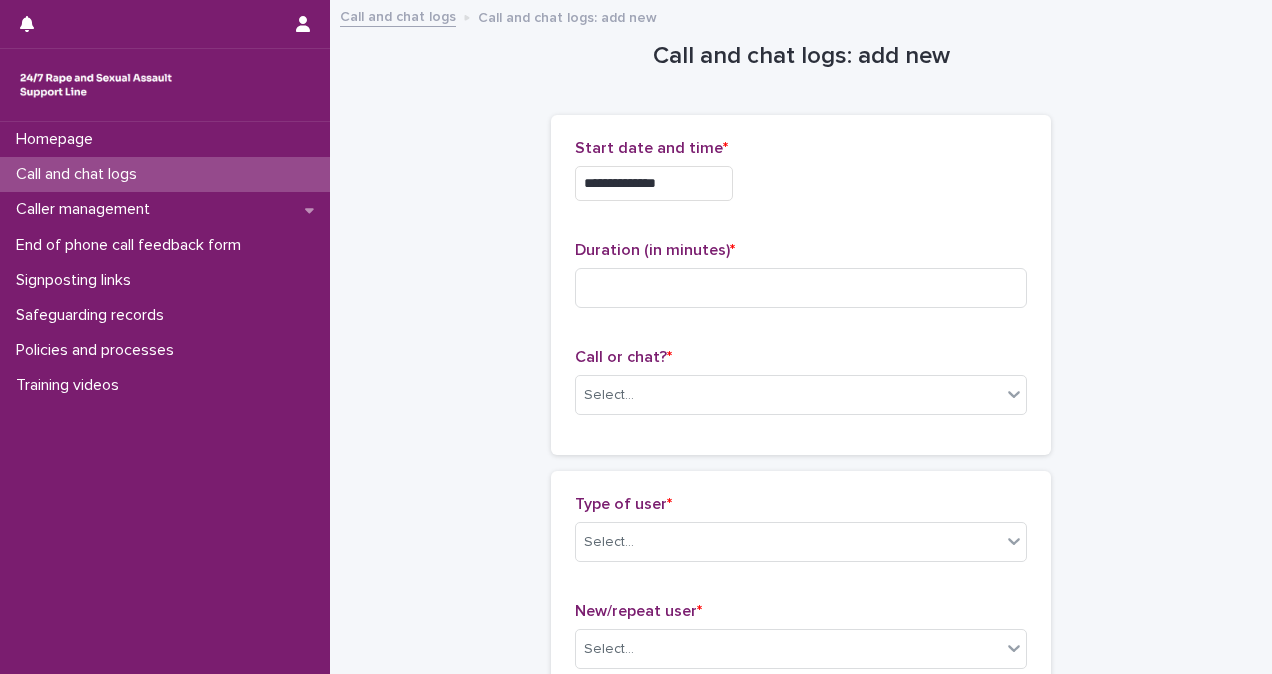 click on "**********" at bounding box center (801, 178) 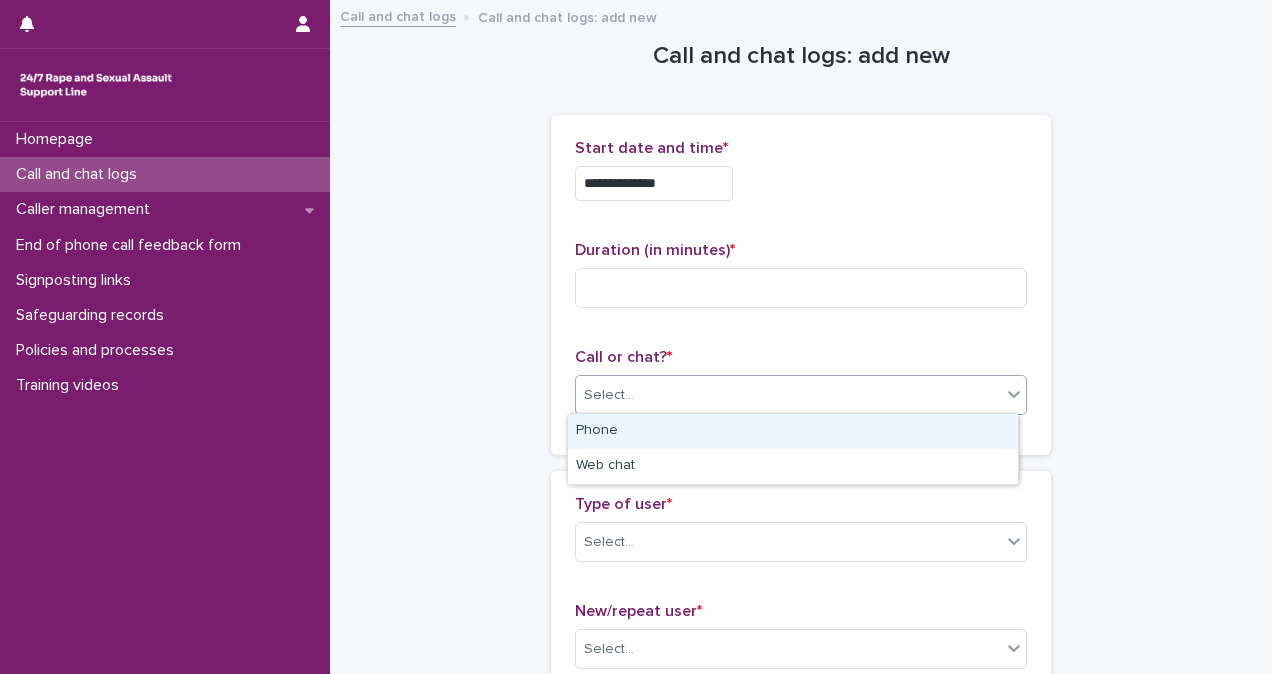 click on "Select..." at bounding box center (801, 395) 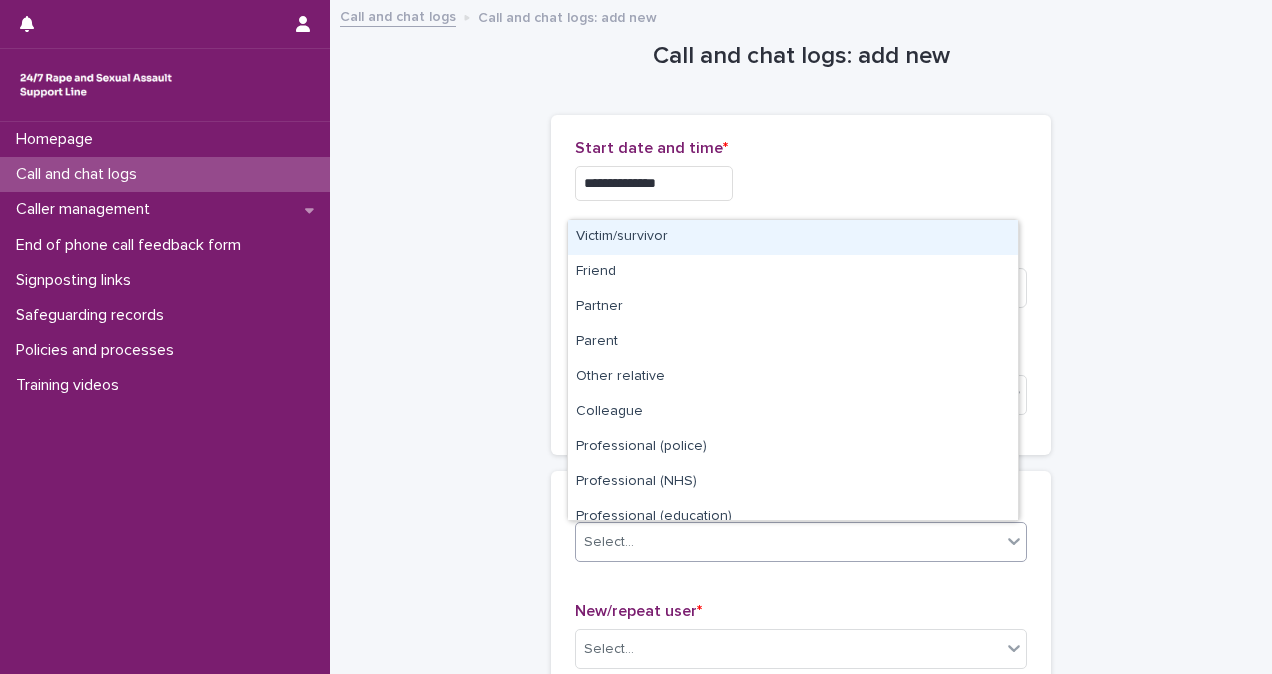 click on "Select..." at bounding box center [788, 542] 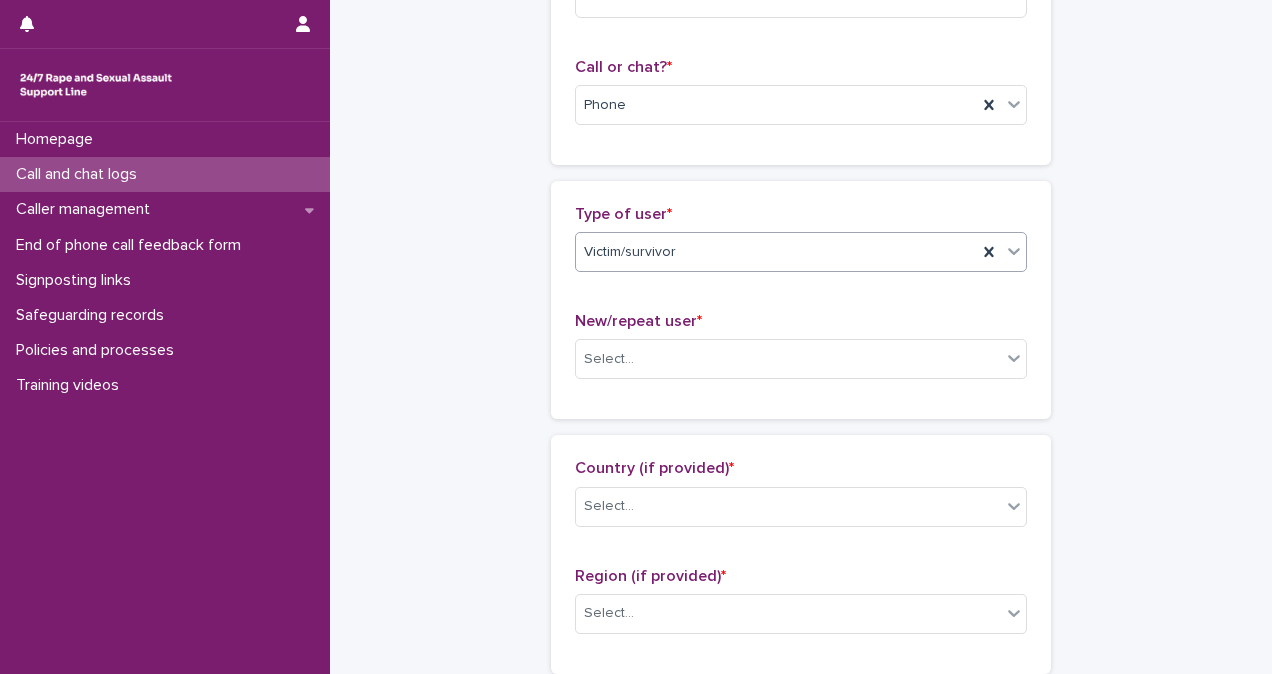 scroll, scrollTop: 292, scrollLeft: 0, axis: vertical 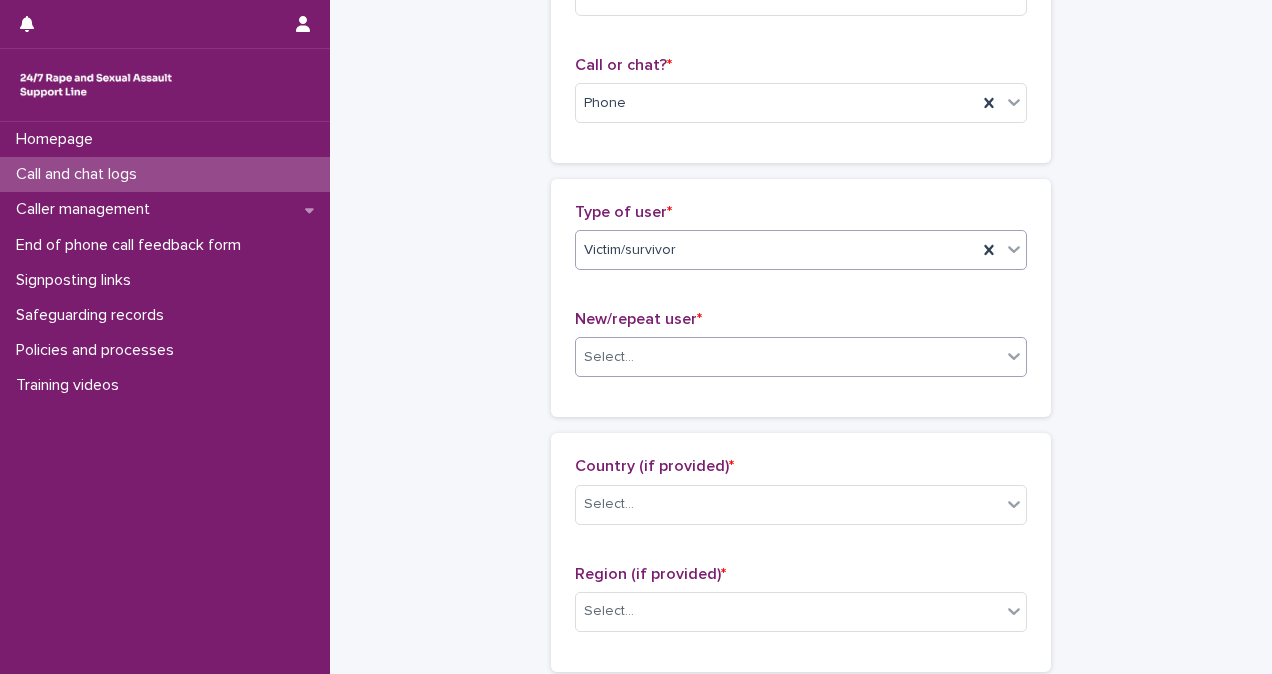 click on "Select..." at bounding box center [788, 357] 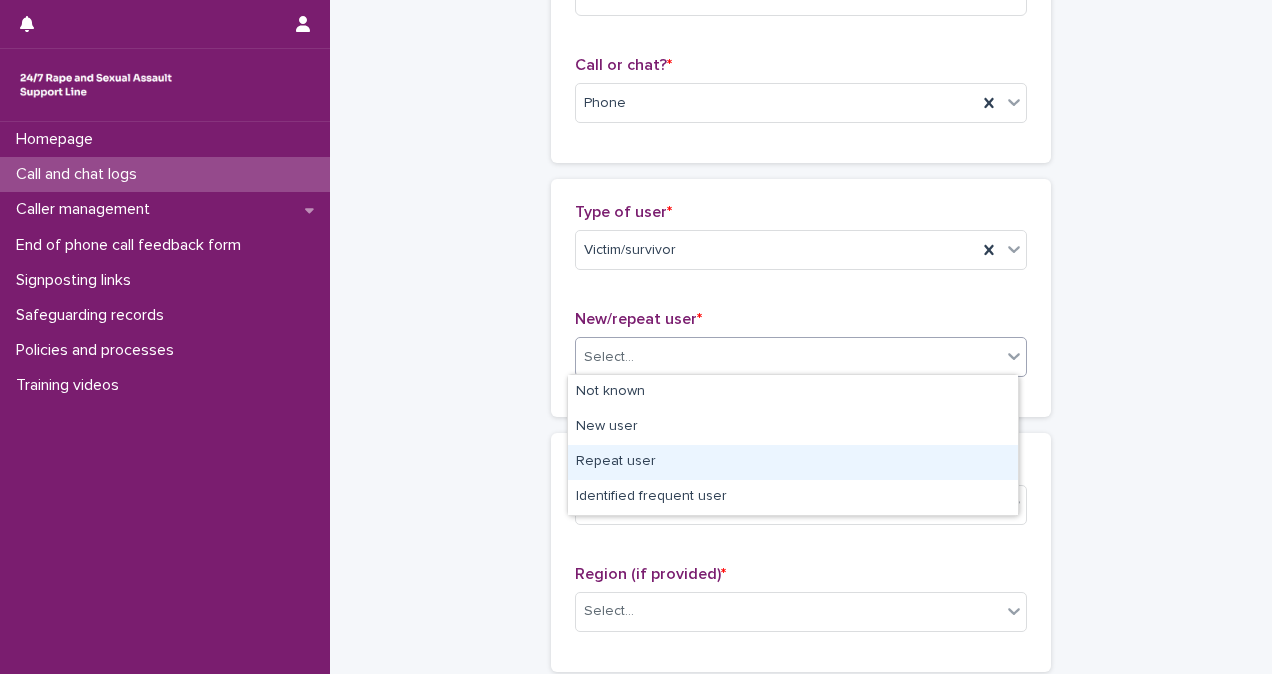 click on "Repeat user" at bounding box center [793, 462] 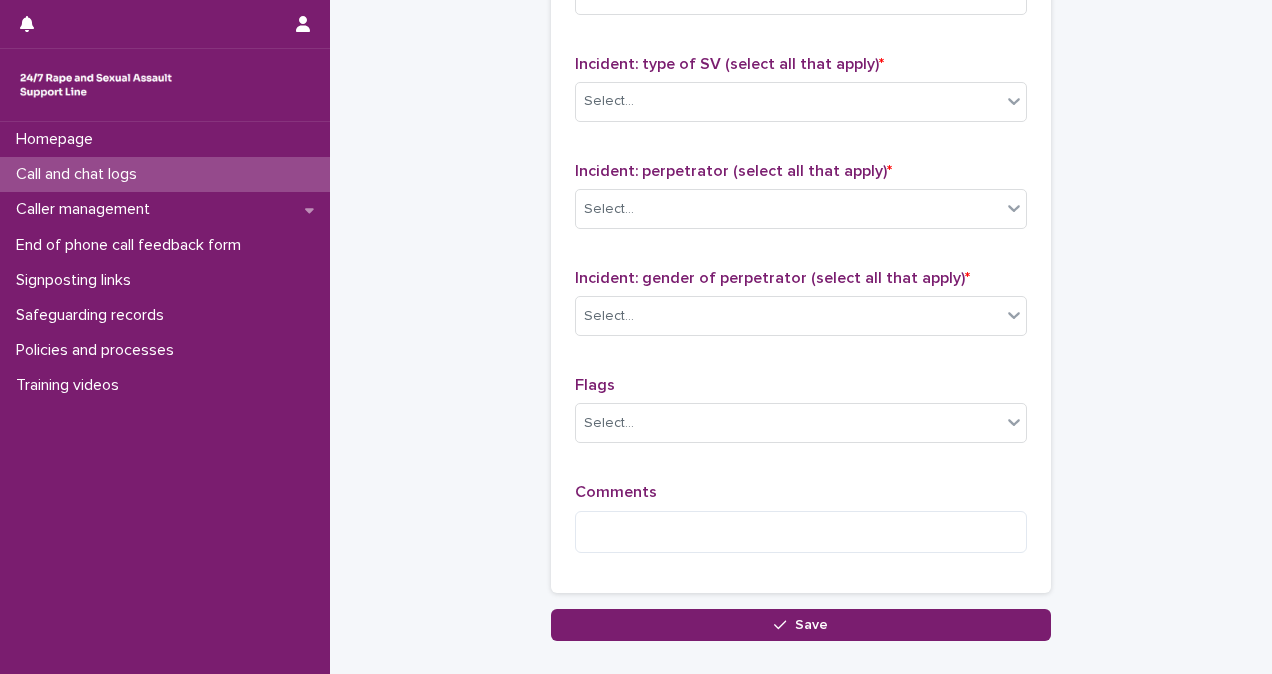 scroll, scrollTop: 1522, scrollLeft: 0, axis: vertical 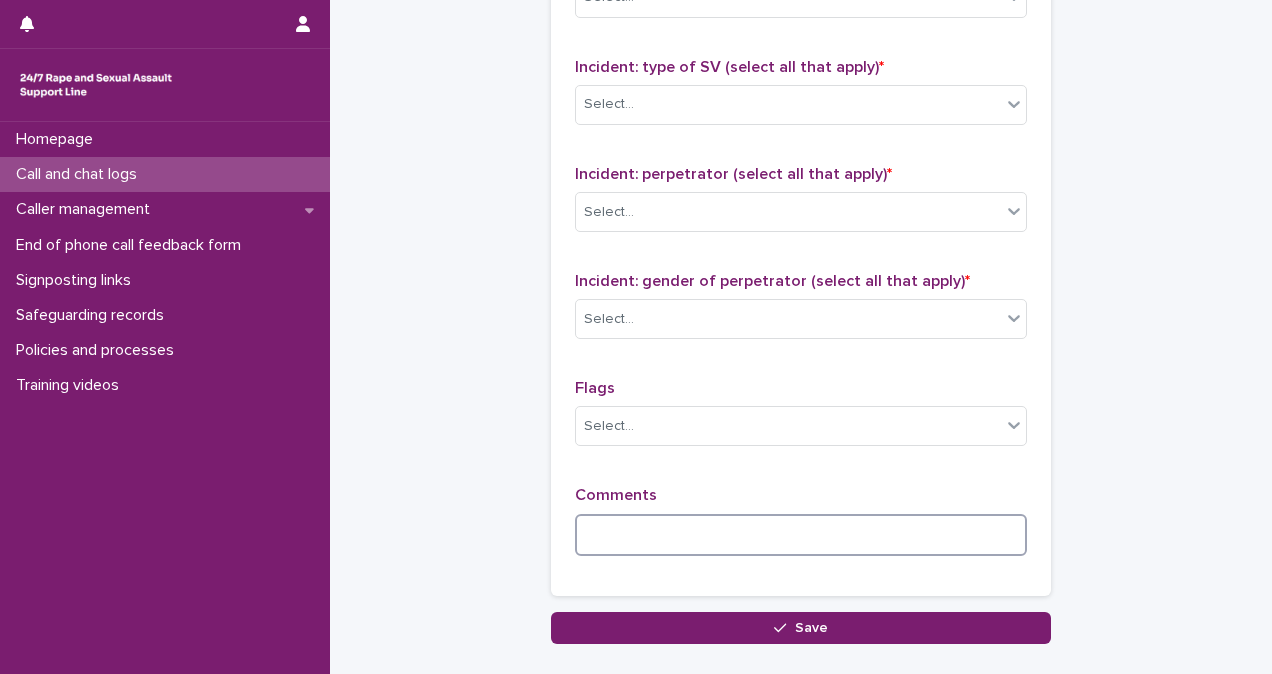 click at bounding box center [801, 535] 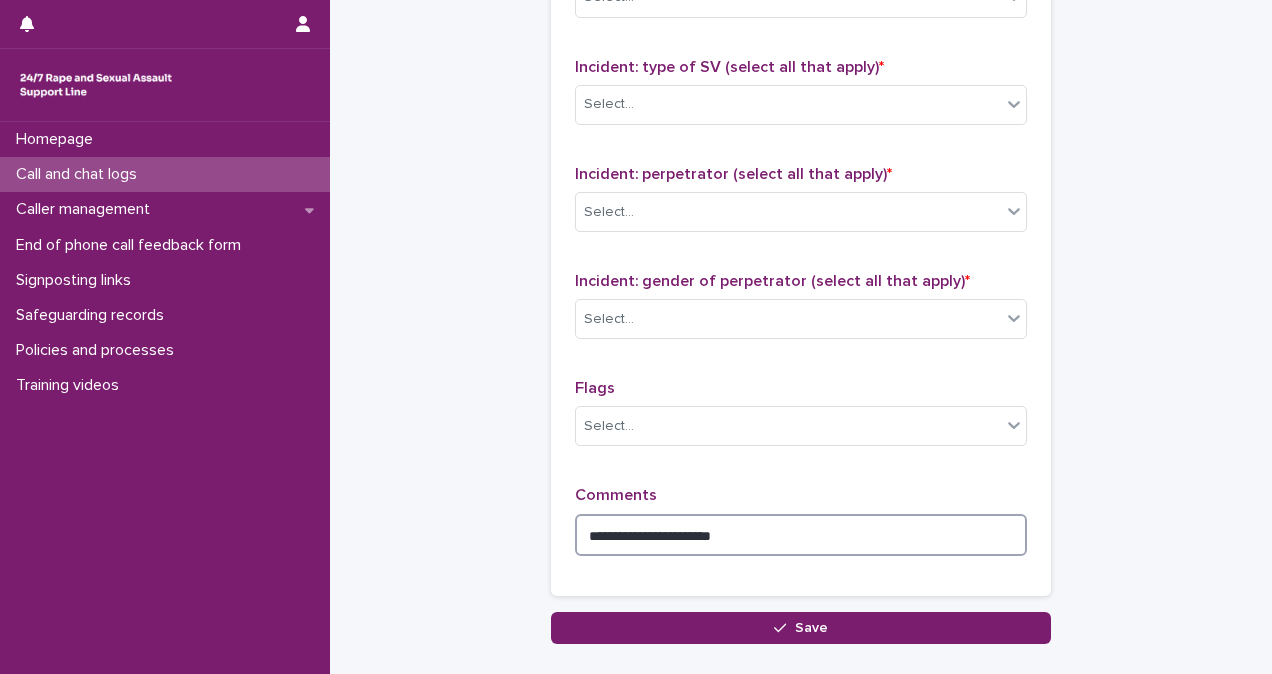 type on "**********" 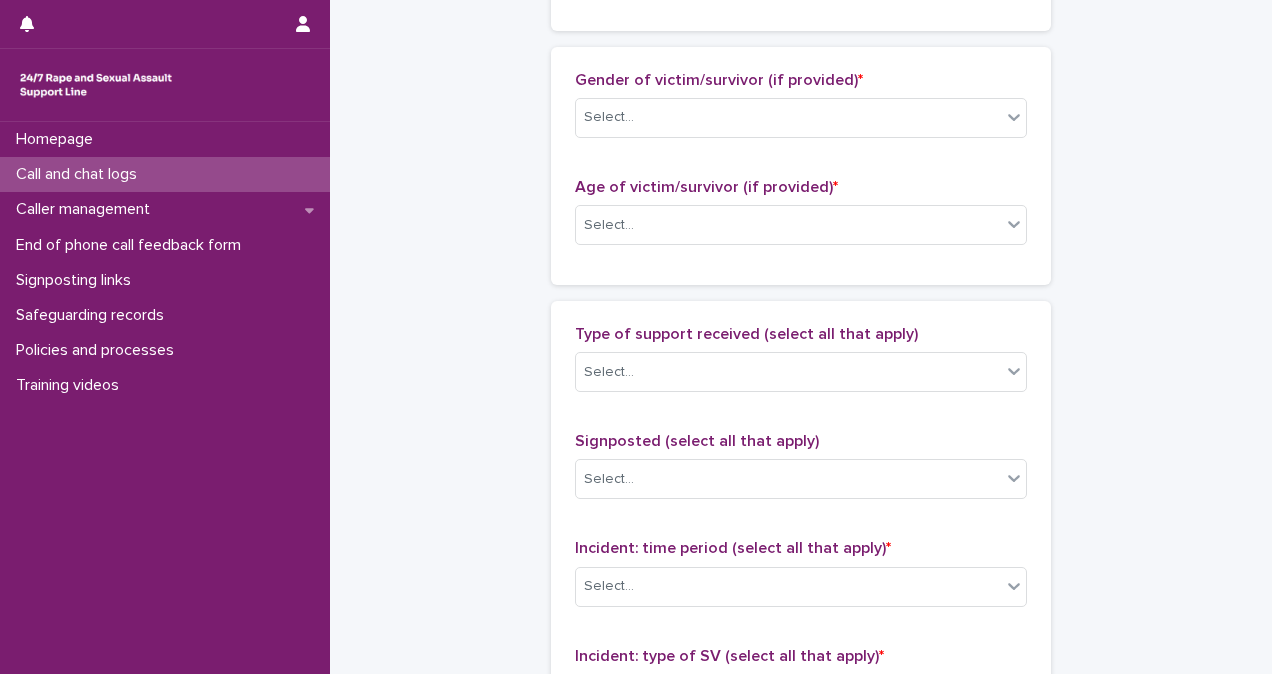 scroll, scrollTop: 147, scrollLeft: 0, axis: vertical 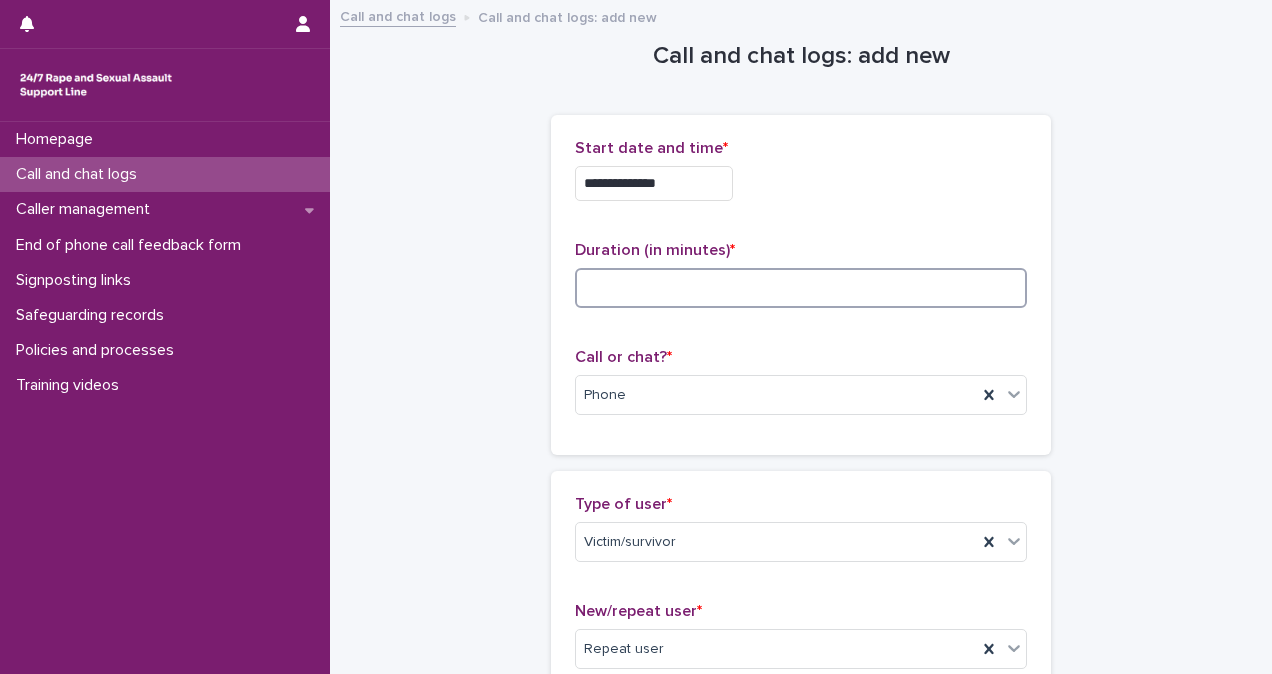 click at bounding box center (801, 288) 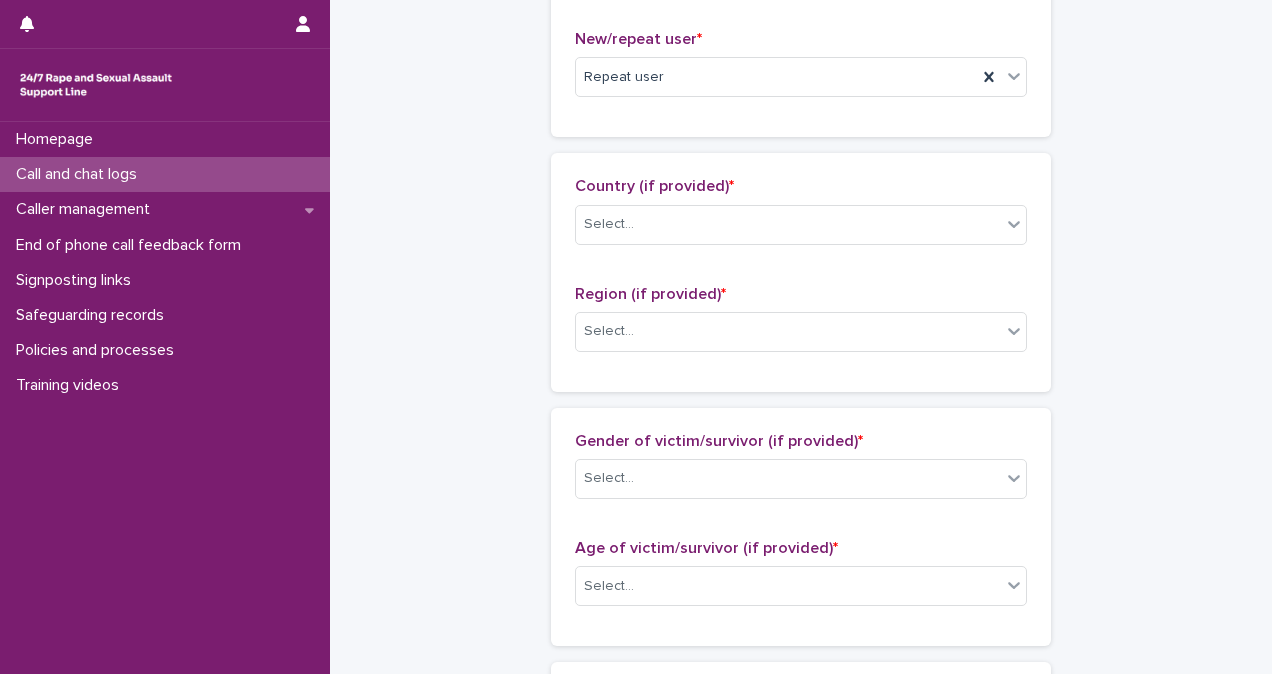 scroll, scrollTop: 592, scrollLeft: 0, axis: vertical 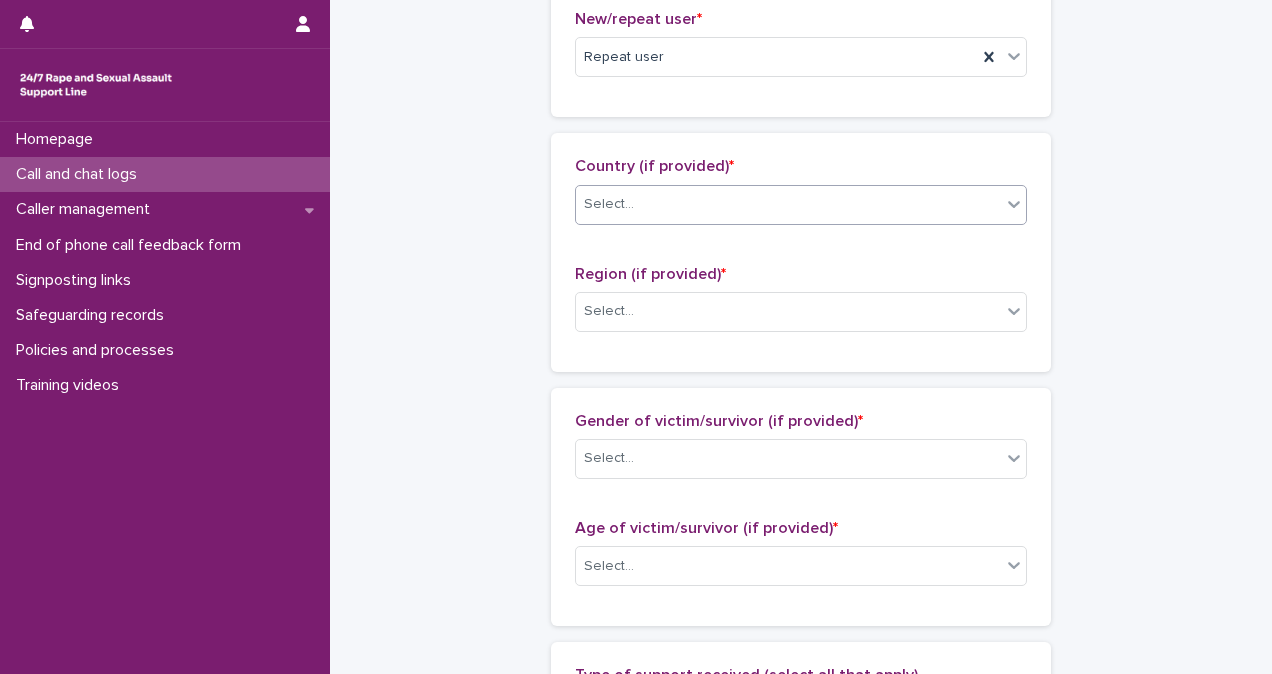 type on "**" 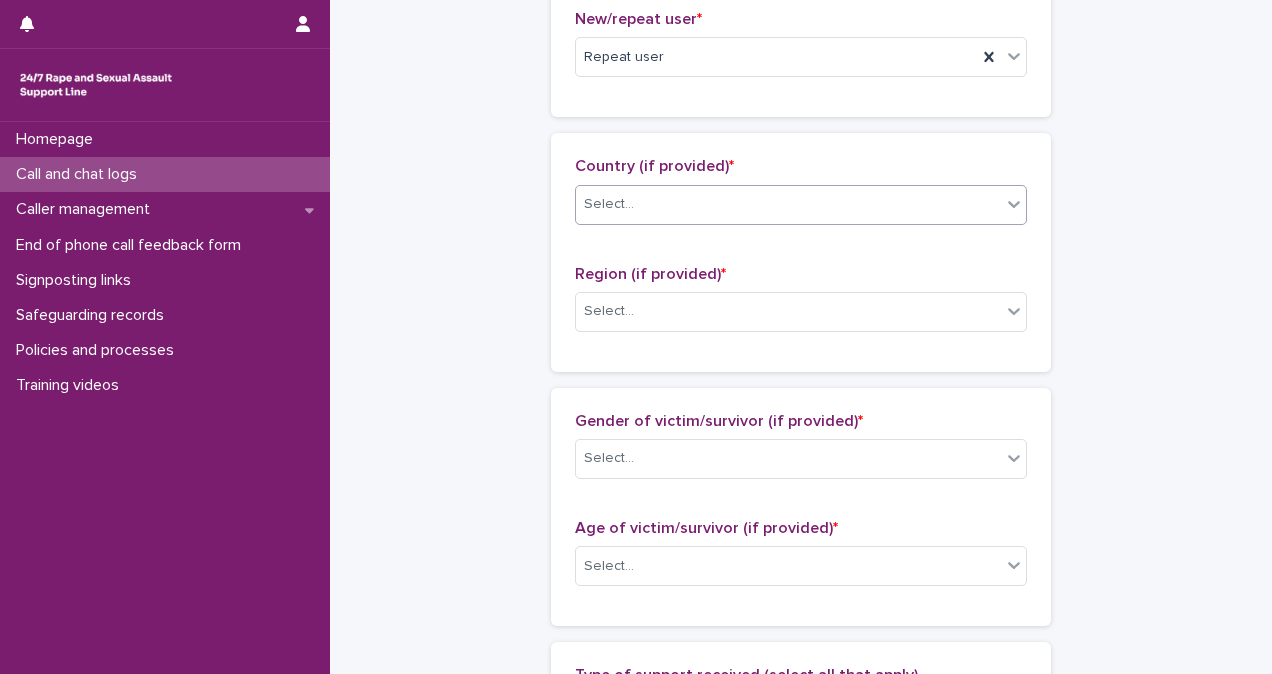 click on "Select..." at bounding box center (788, 204) 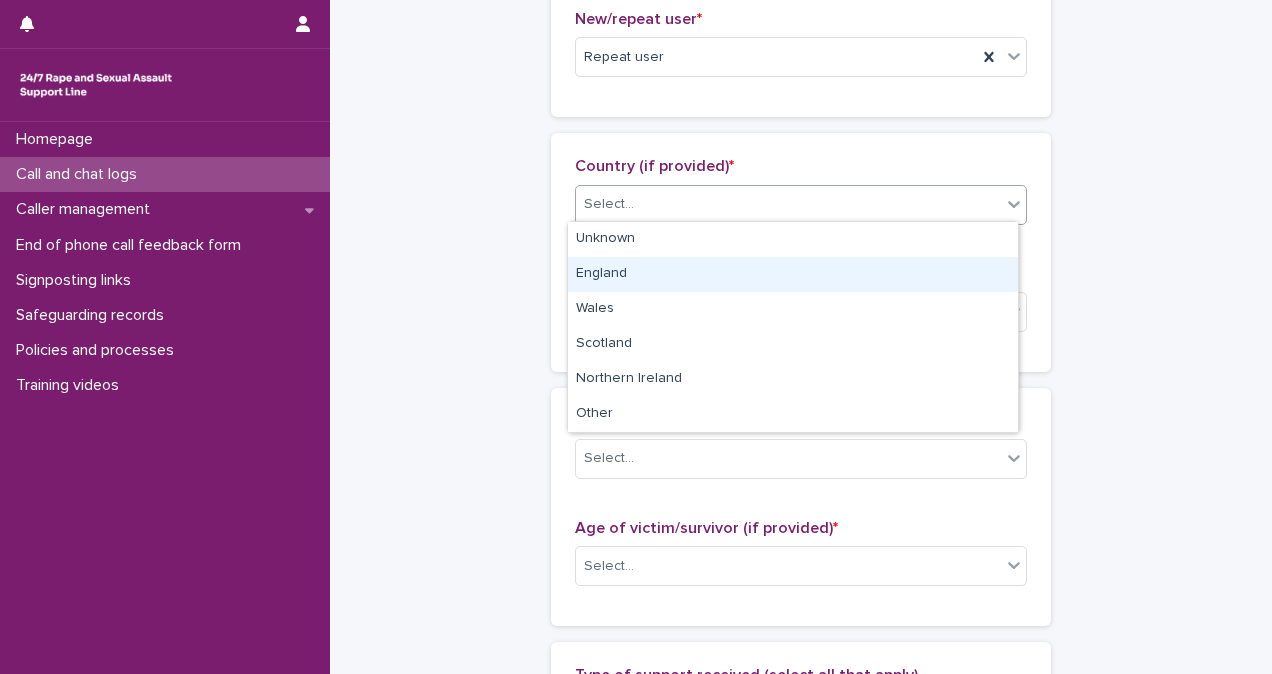 click on "England" at bounding box center [793, 274] 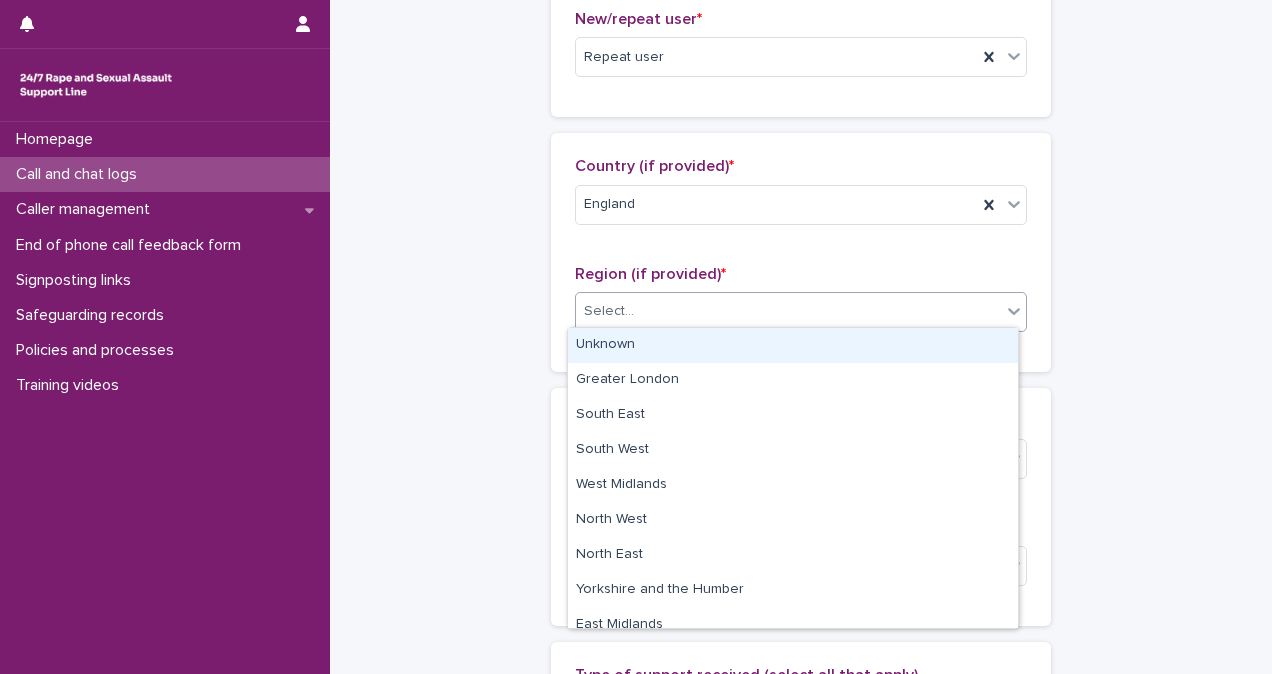 click on "Select..." at bounding box center [801, 312] 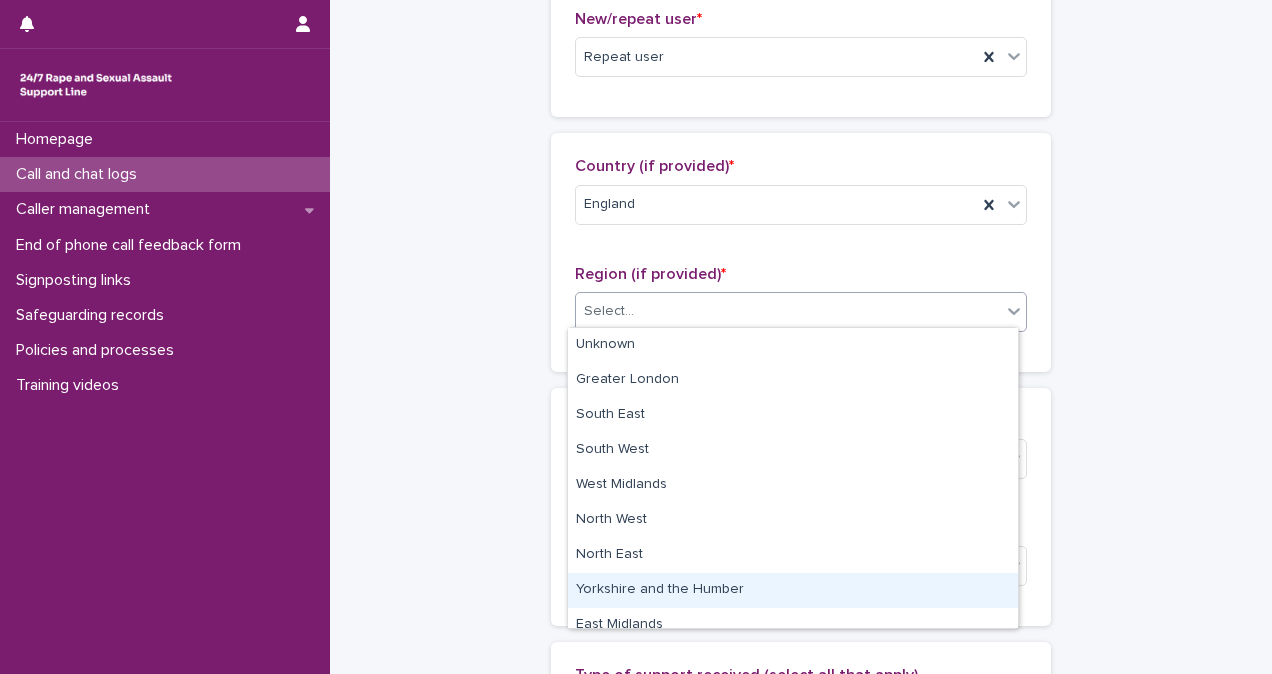 click on "Yorkshire and the Humber" at bounding box center [793, 590] 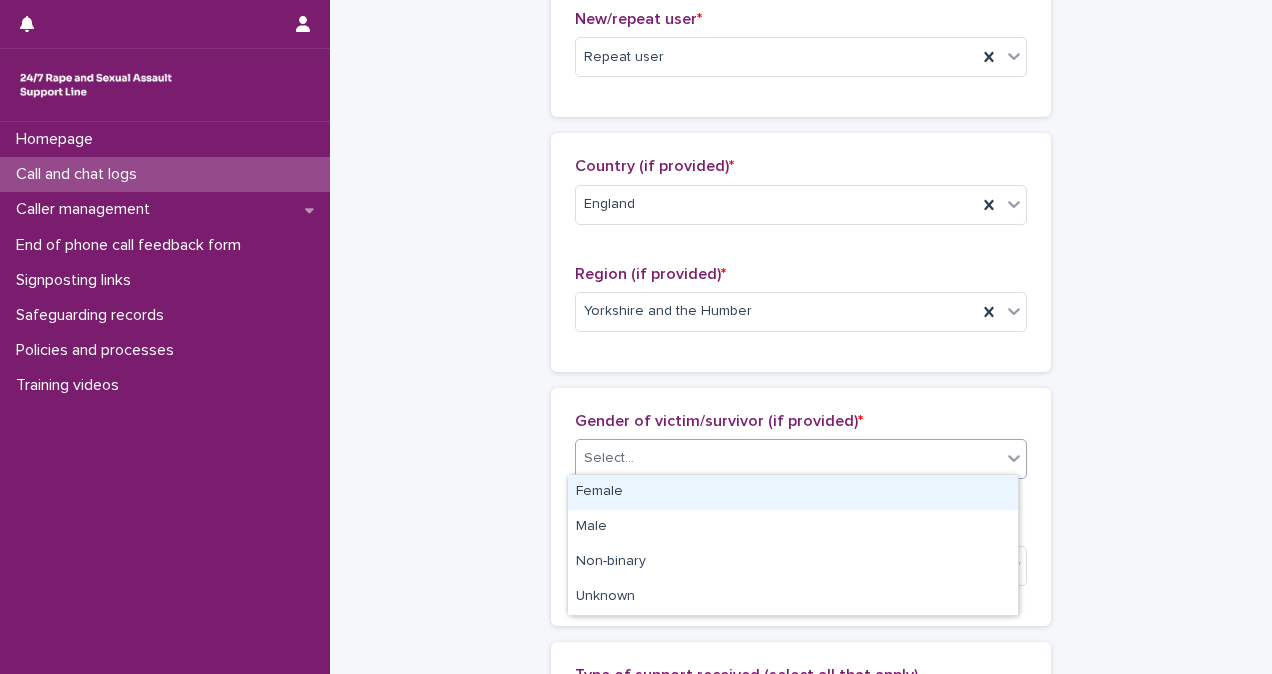 click on "Select..." at bounding box center [788, 458] 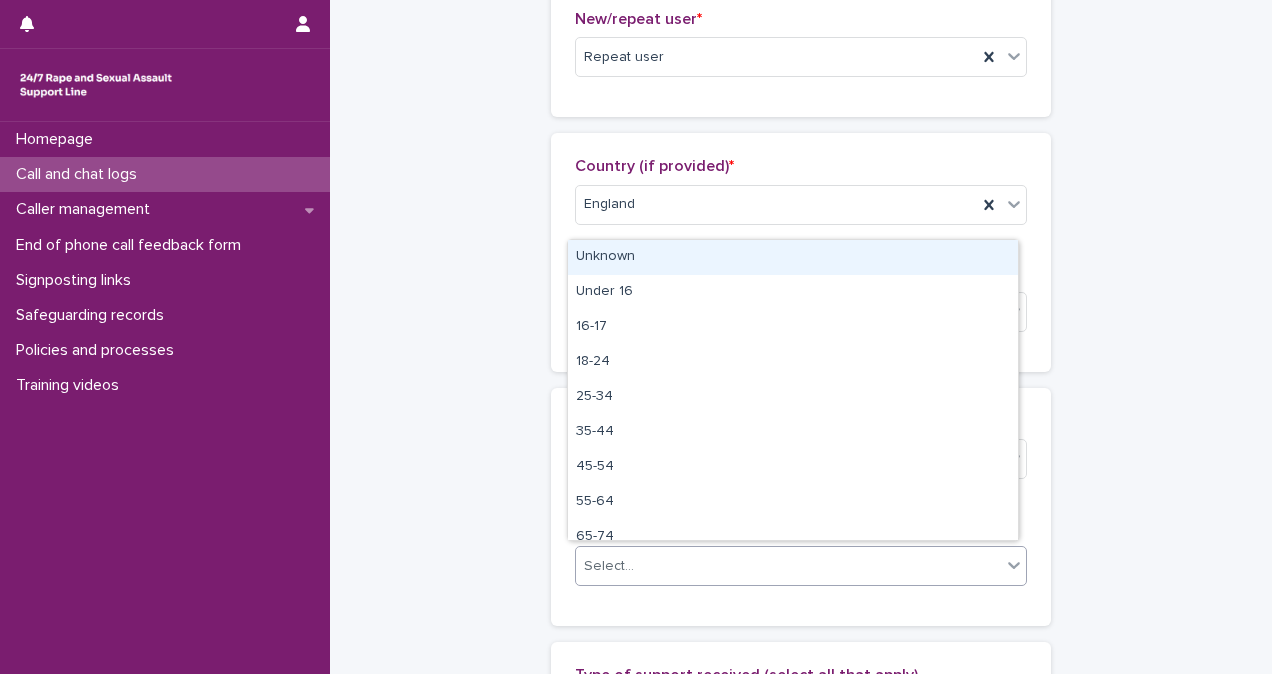 click on "Select..." at bounding box center (788, 566) 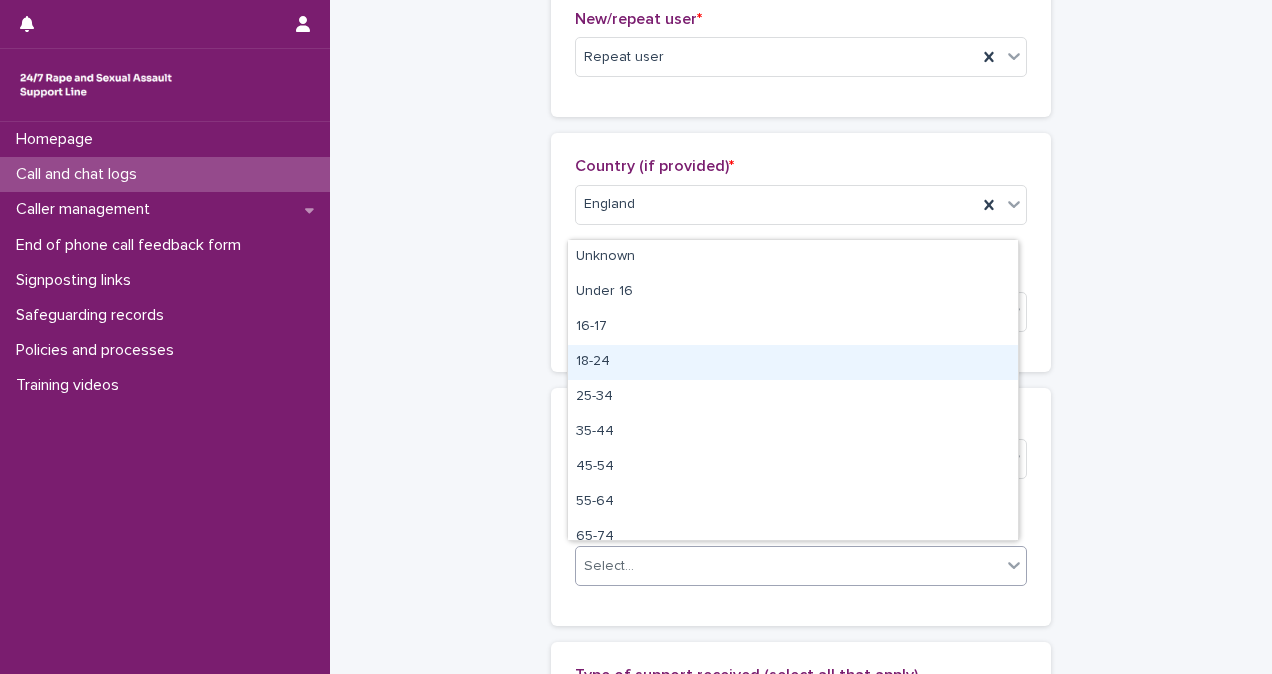 click on "18-24" at bounding box center (793, 362) 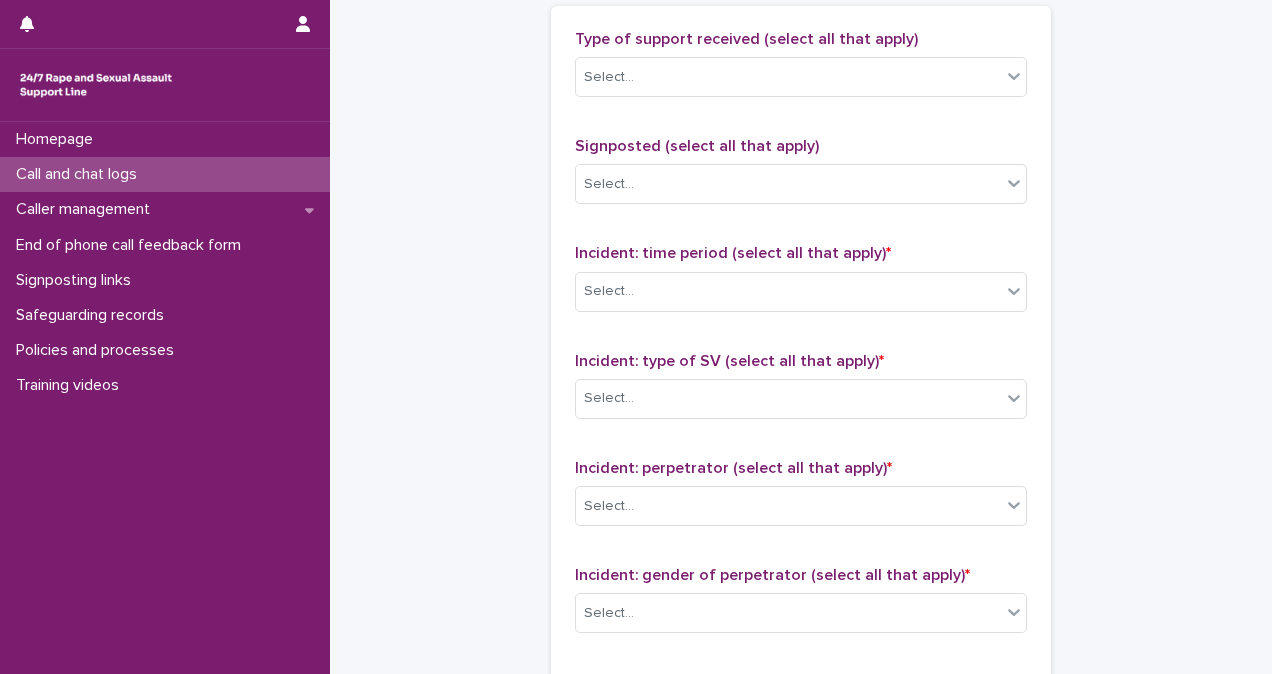 scroll, scrollTop: 1238, scrollLeft: 0, axis: vertical 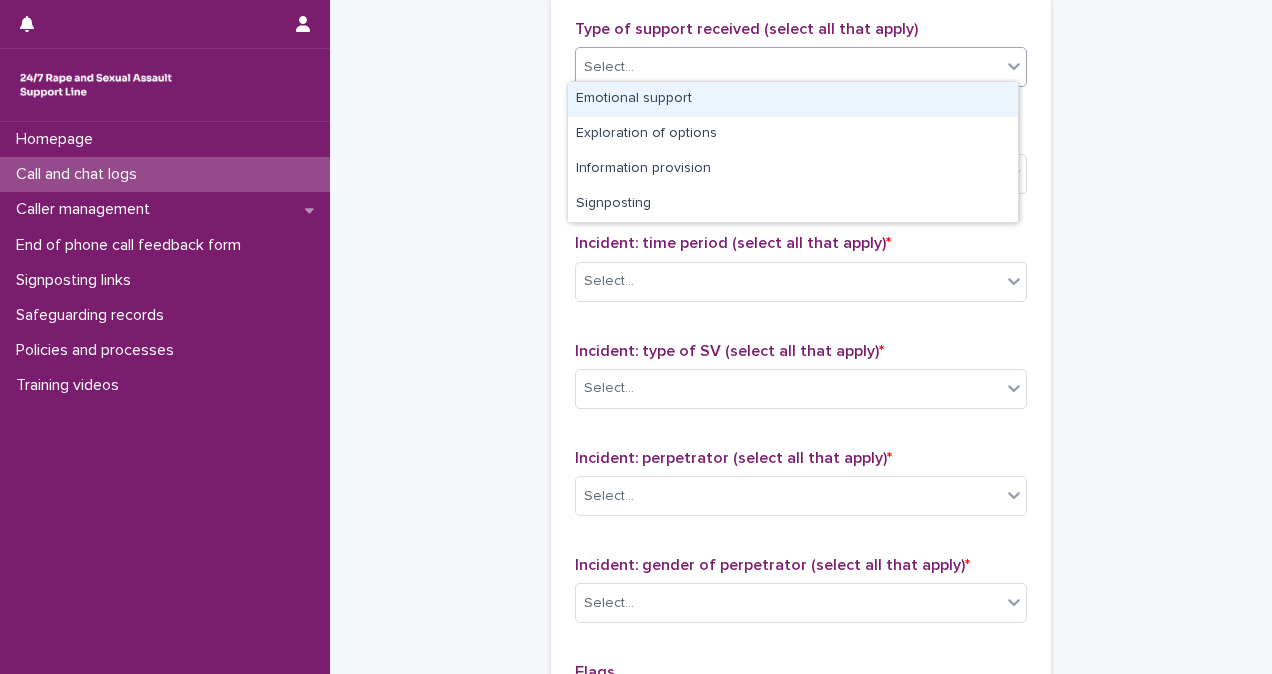 drag, startPoint x: 700, startPoint y: 76, endPoint x: 700, endPoint y: 88, distance: 12 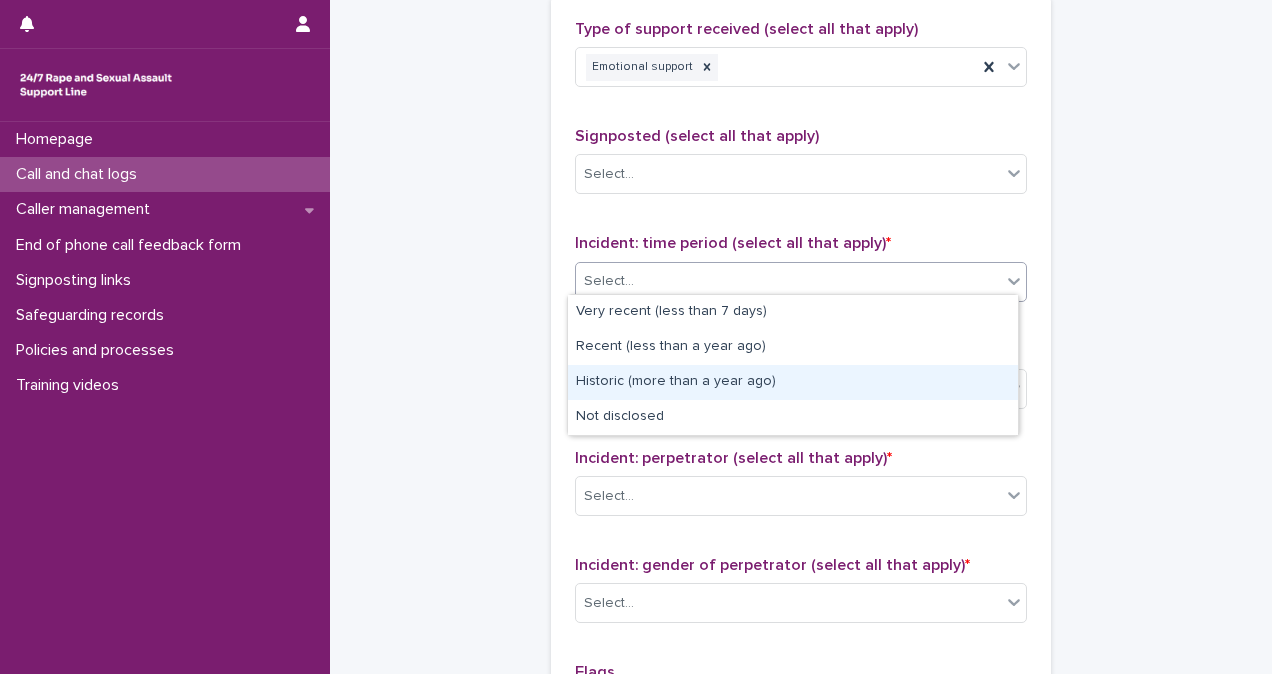 drag, startPoint x: 700, startPoint y: 274, endPoint x: 696, endPoint y: 379, distance: 105.076164 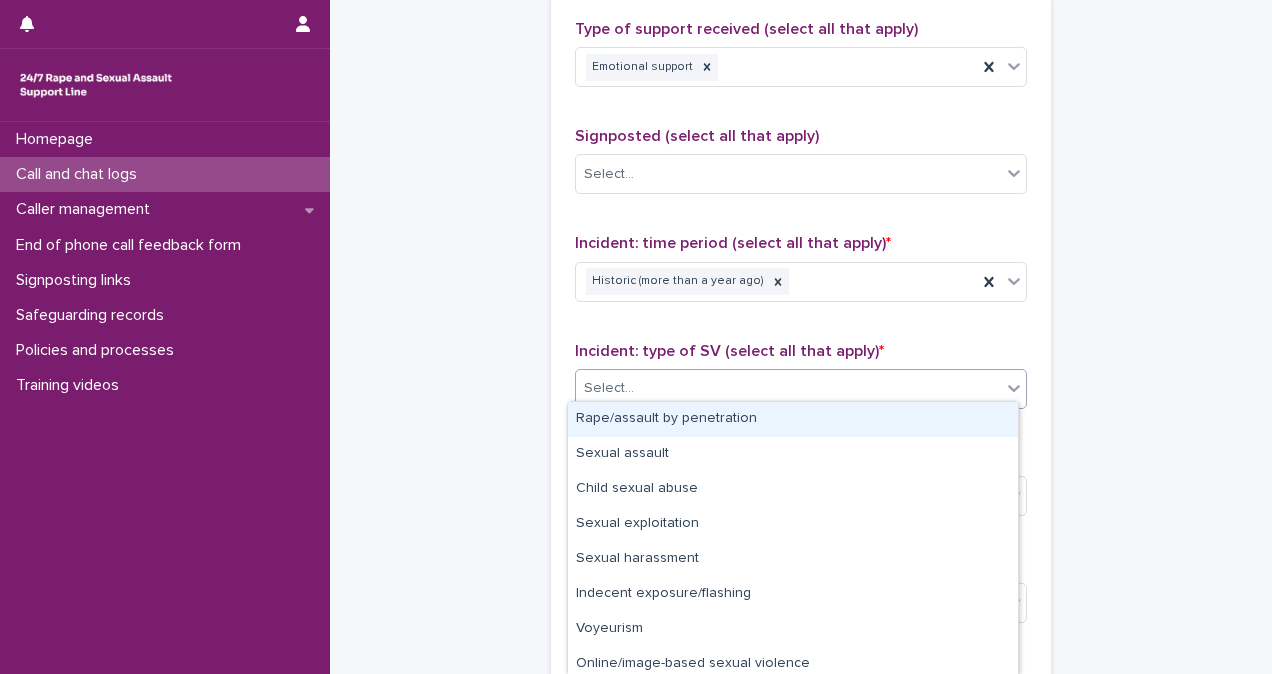 click on "Select..." at bounding box center [788, 388] 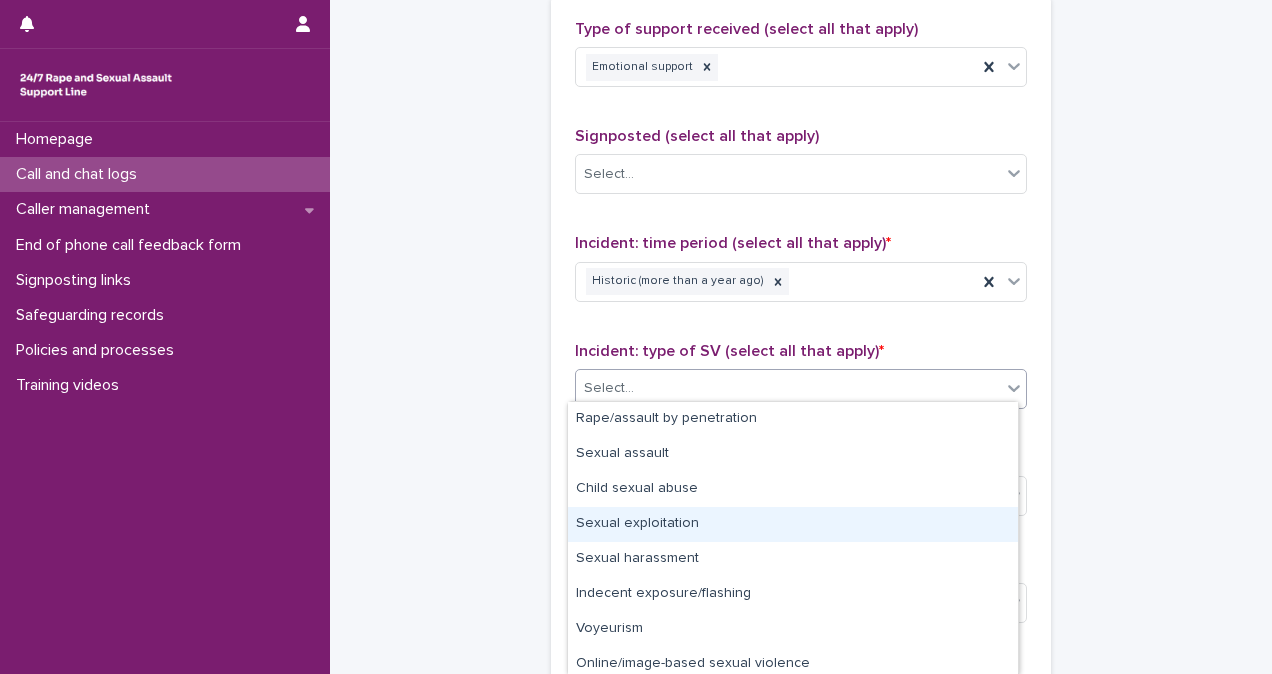 click on "Sexual exploitation" at bounding box center [793, 524] 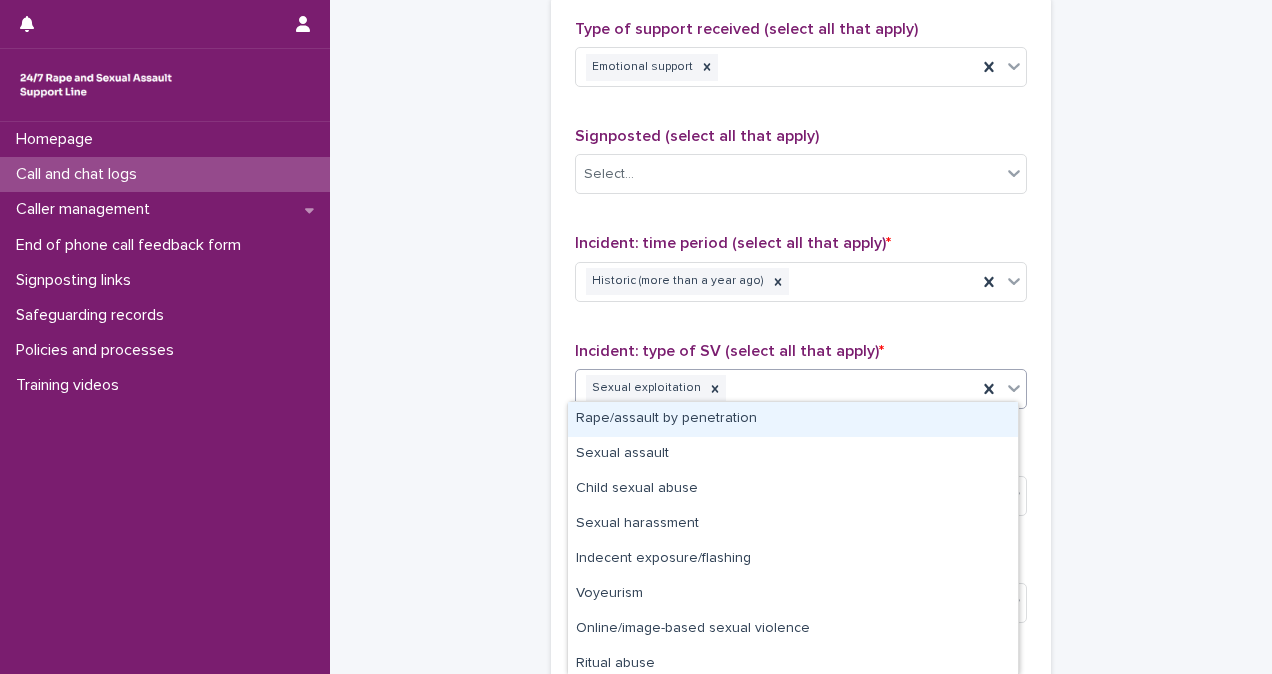 click on "Sexual exploitation" at bounding box center (776, 388) 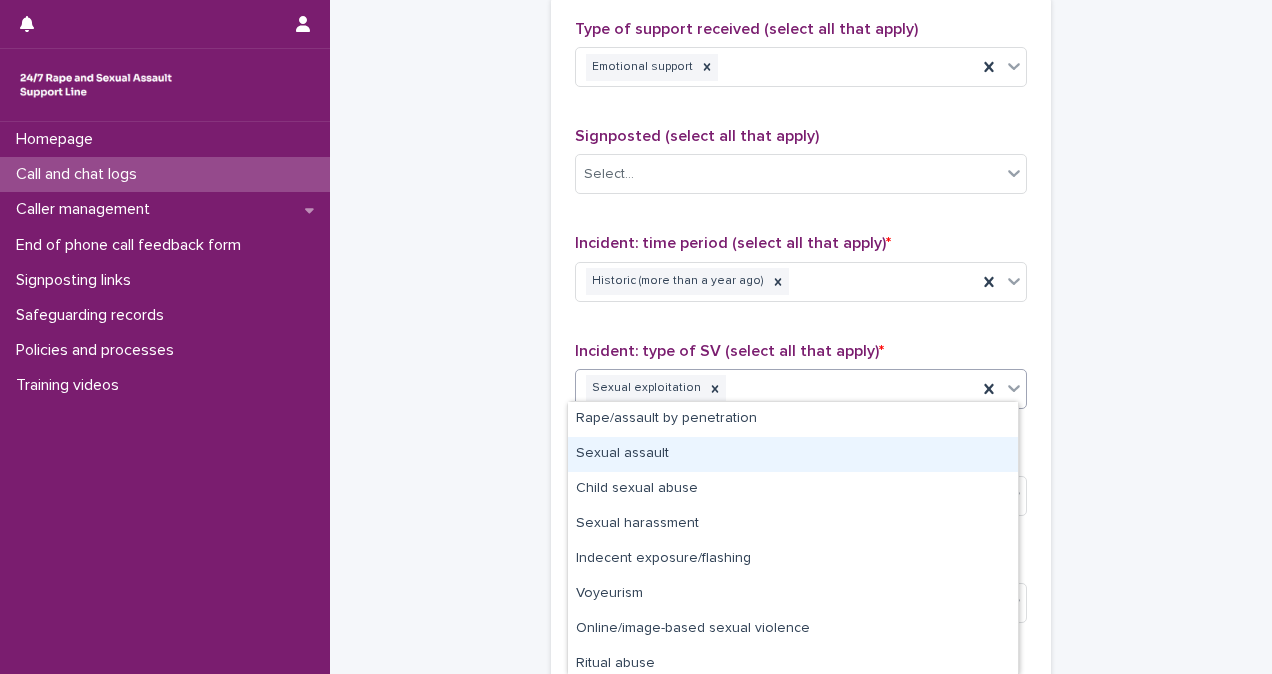 click on "Sexual assault" at bounding box center [793, 454] 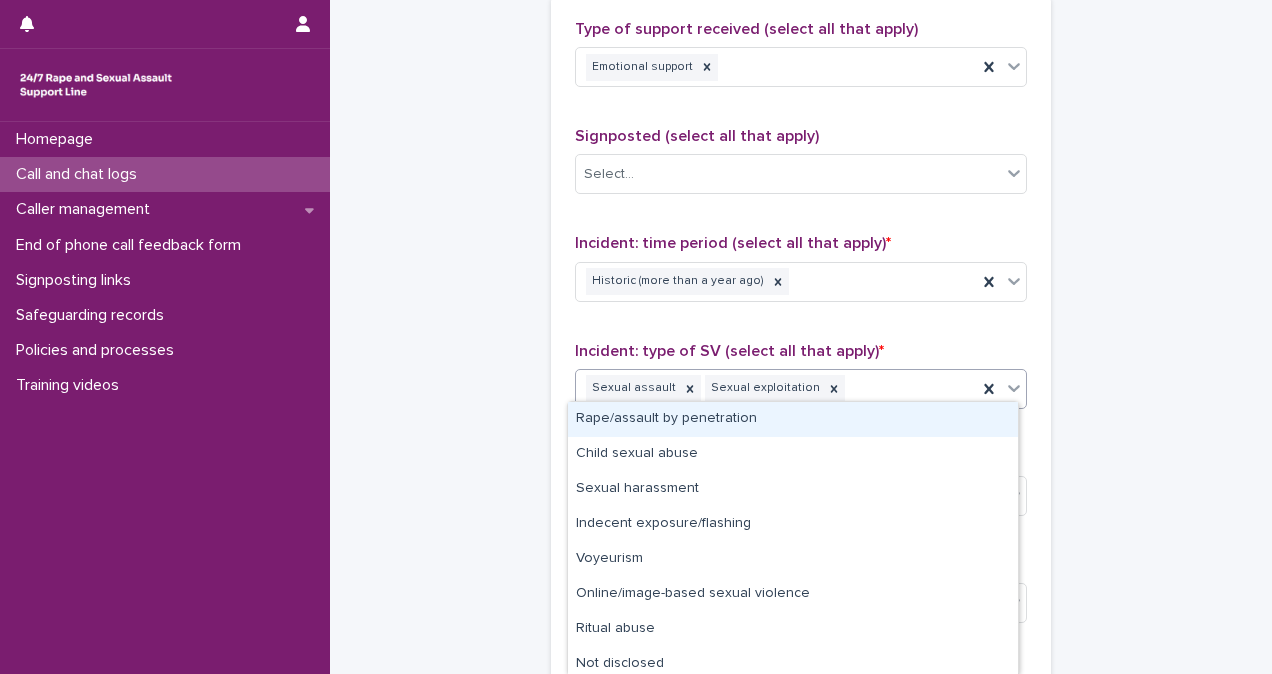 click on "Sexual assault Sexual exploitation" at bounding box center (776, 388) 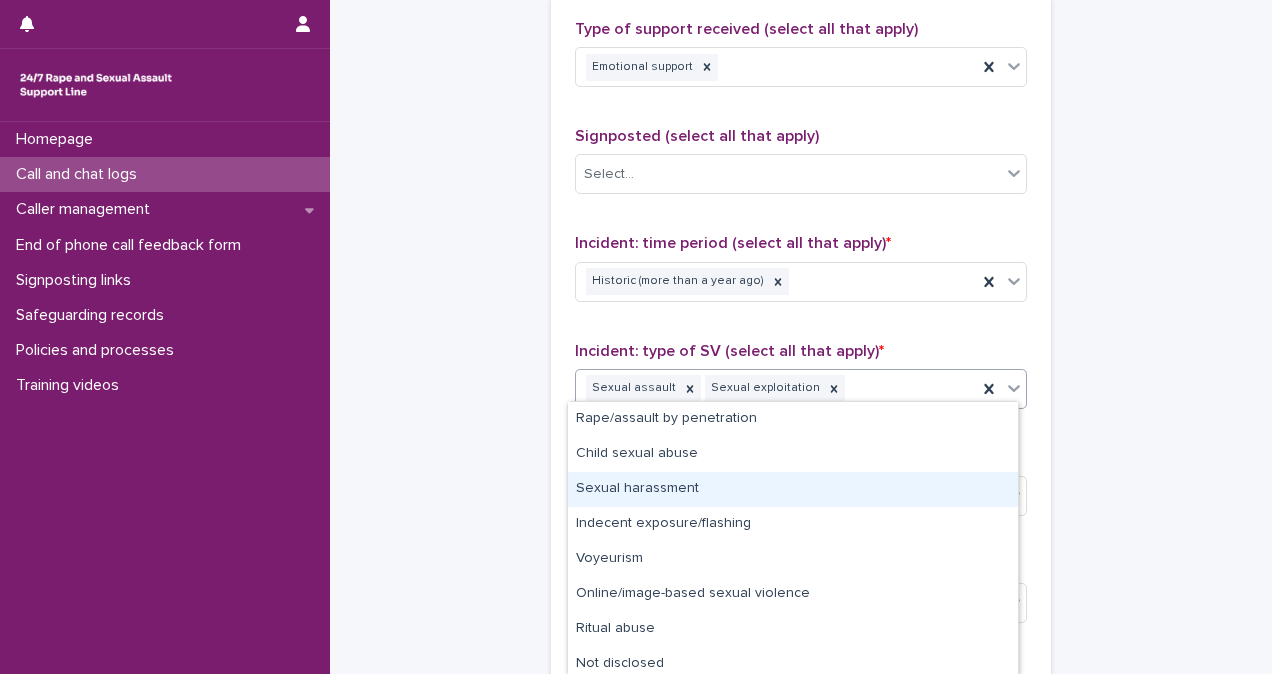 click on "Sexual harassment" at bounding box center [793, 489] 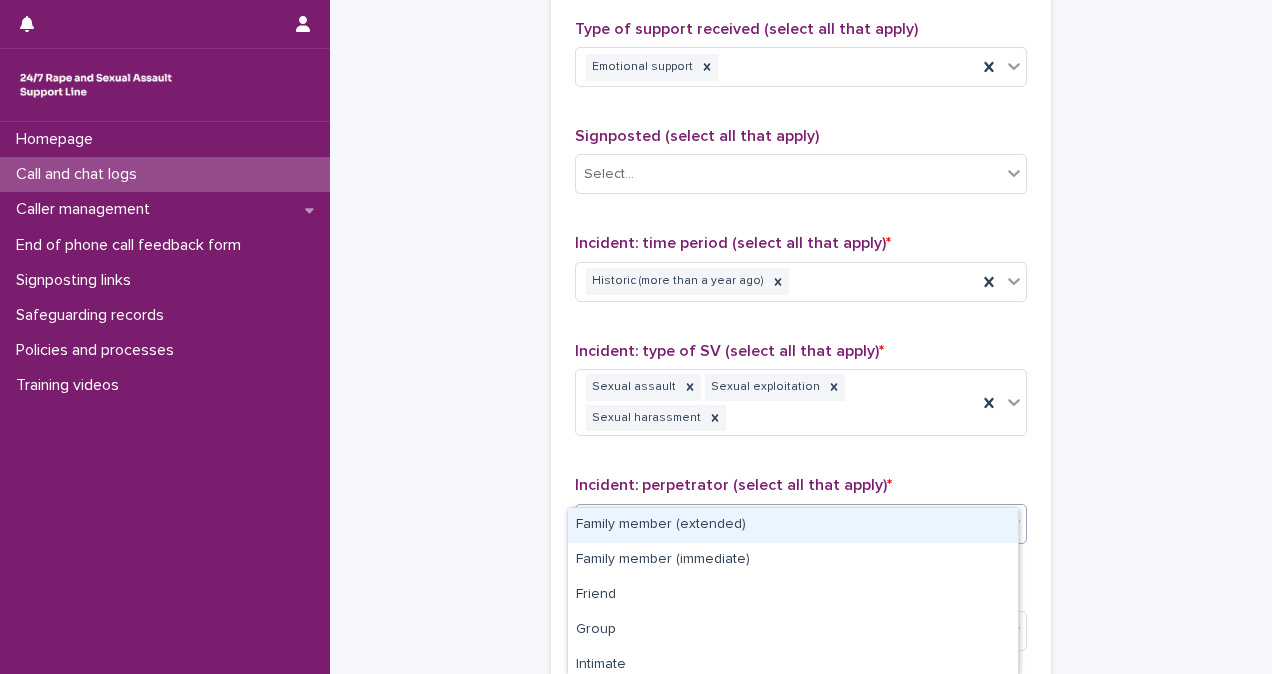 click on "Select..." at bounding box center (788, 523) 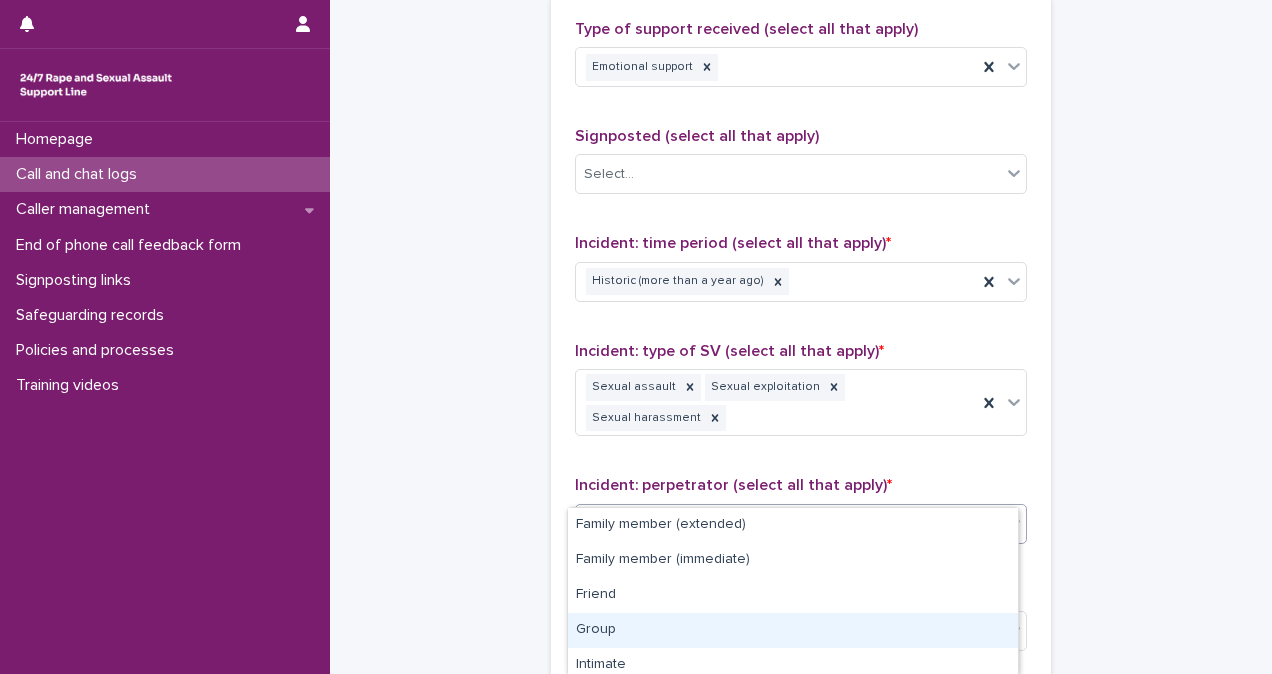 click on "Group" at bounding box center (793, 630) 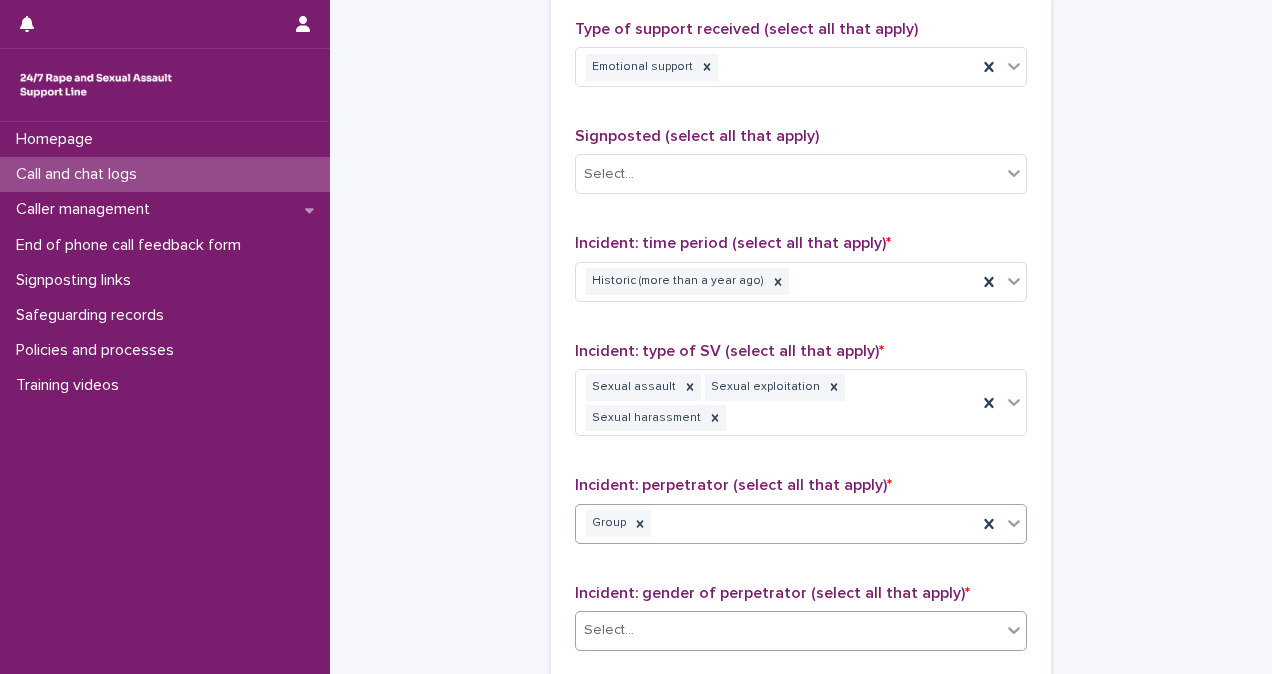 click on "Select..." at bounding box center (788, 630) 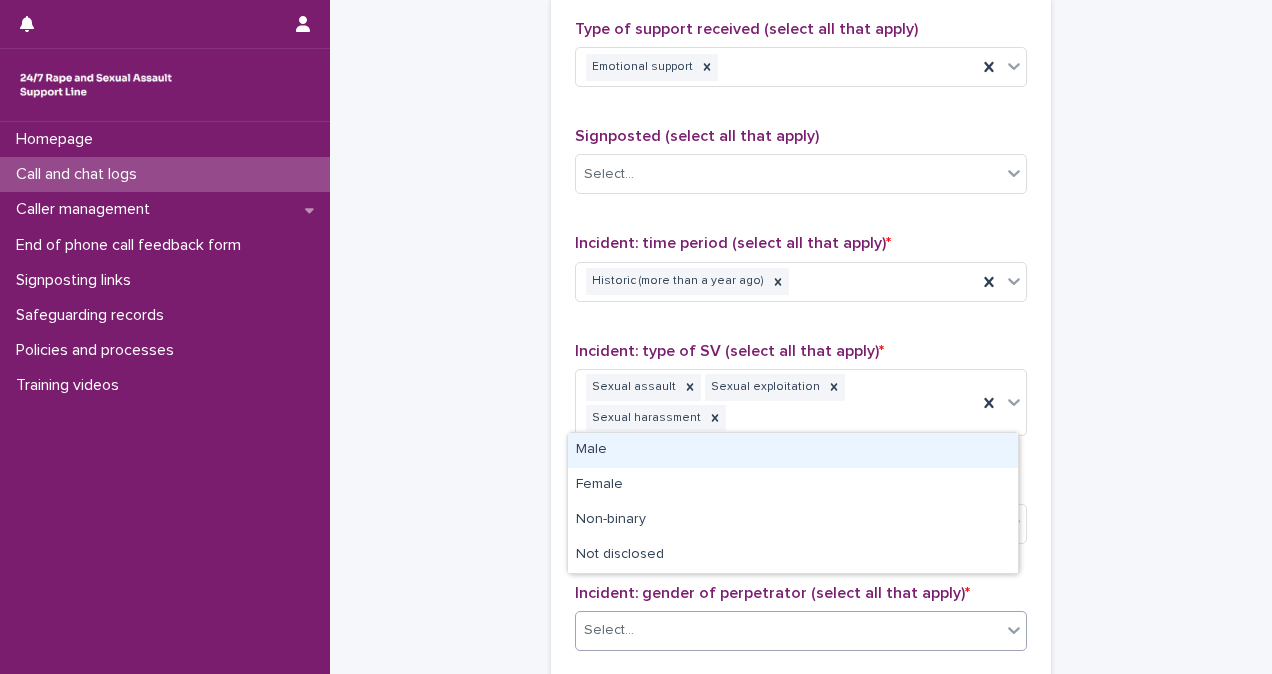 click on "Male" at bounding box center (793, 450) 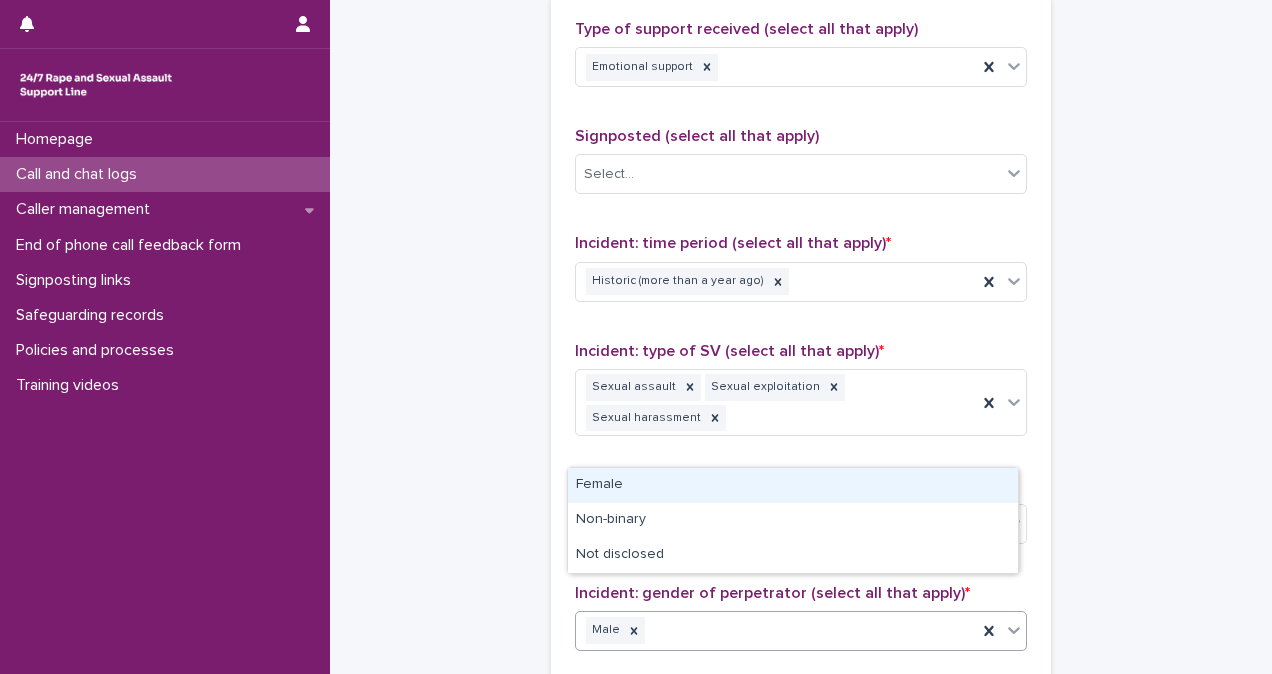 click on "Male" at bounding box center (776, 630) 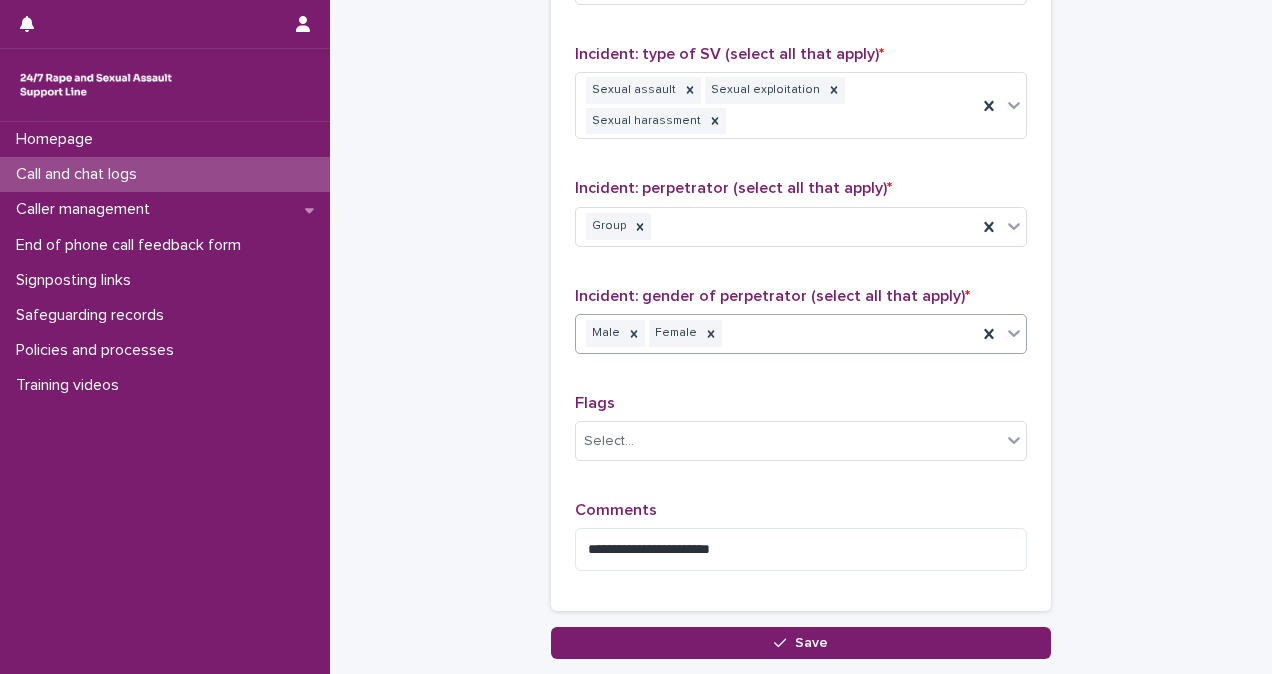 scroll, scrollTop: 1638, scrollLeft: 0, axis: vertical 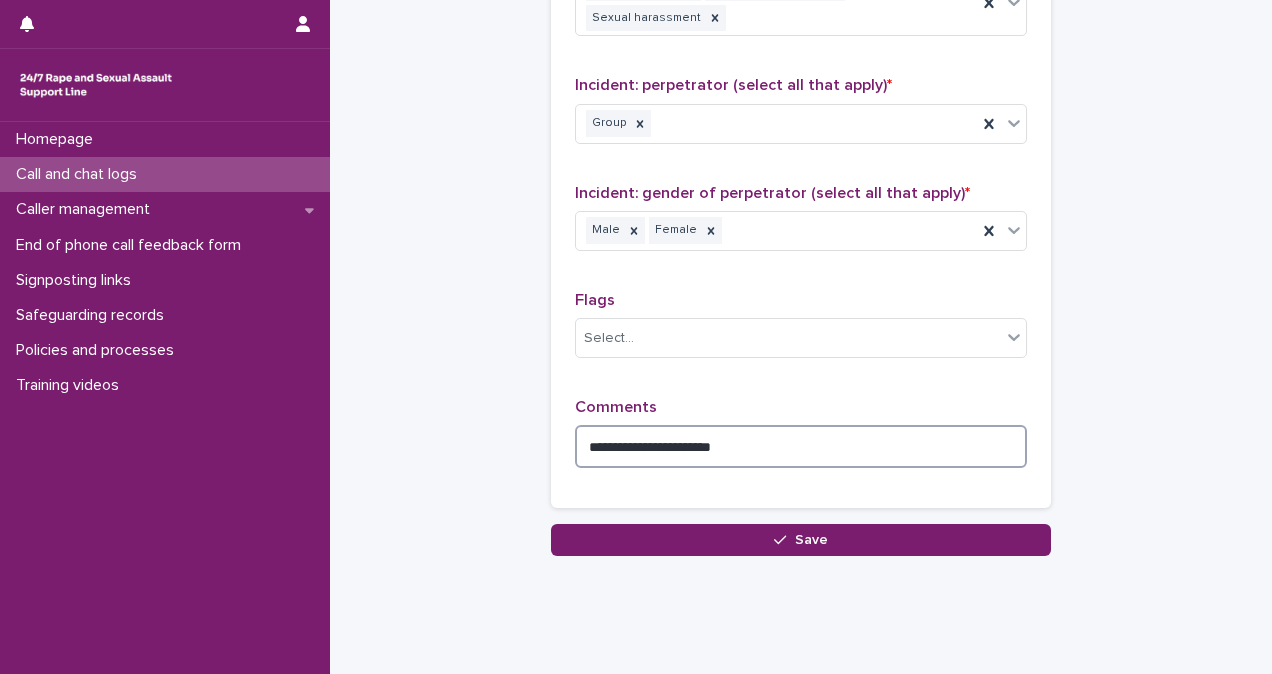 click on "**********" at bounding box center (801, 446) 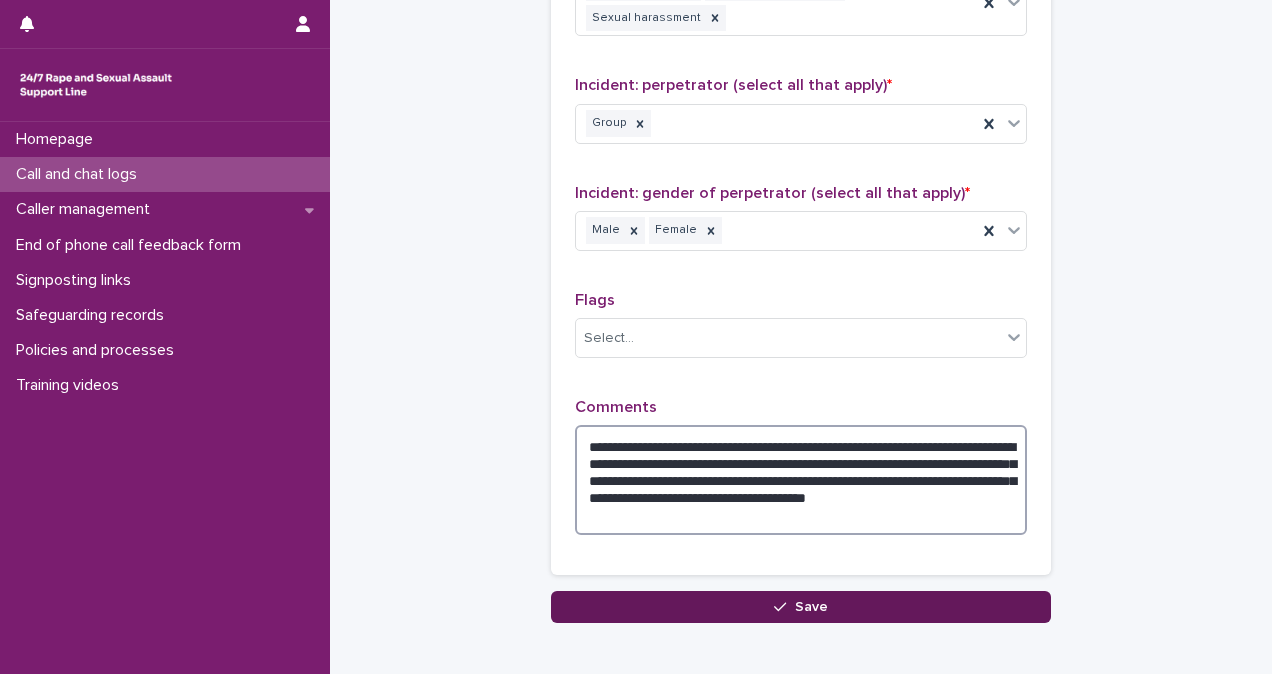 type on "**********" 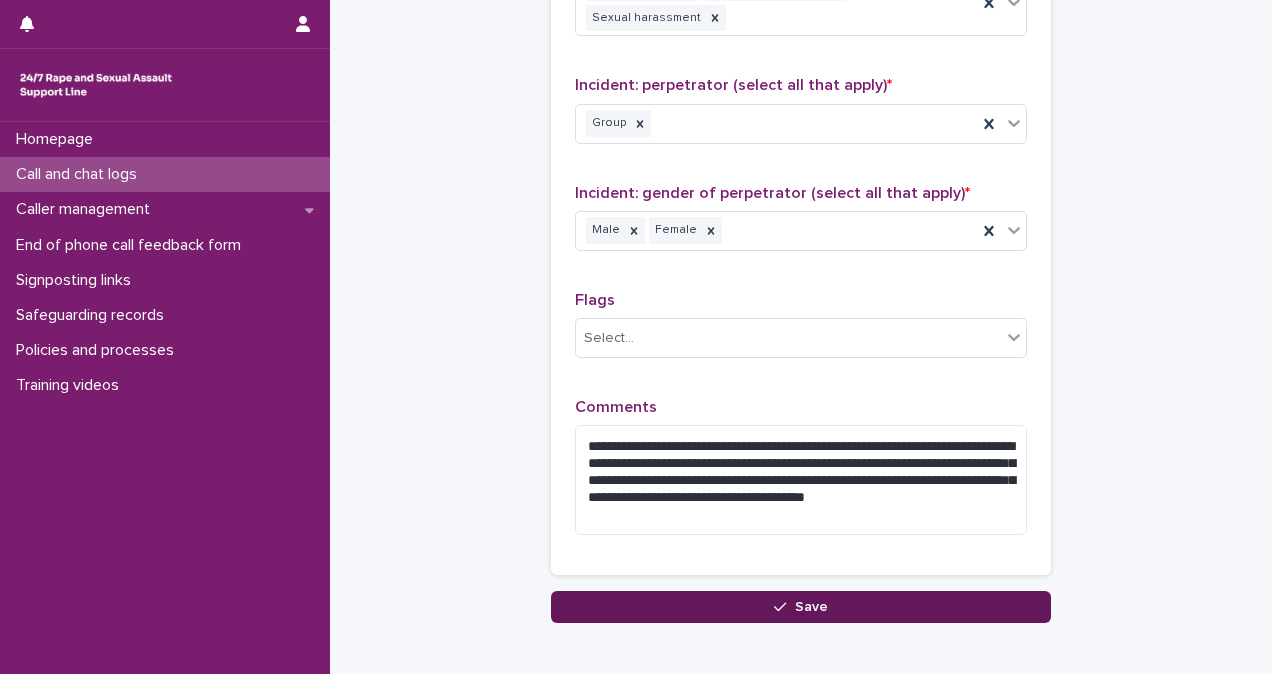 click on "Save" at bounding box center [801, 607] 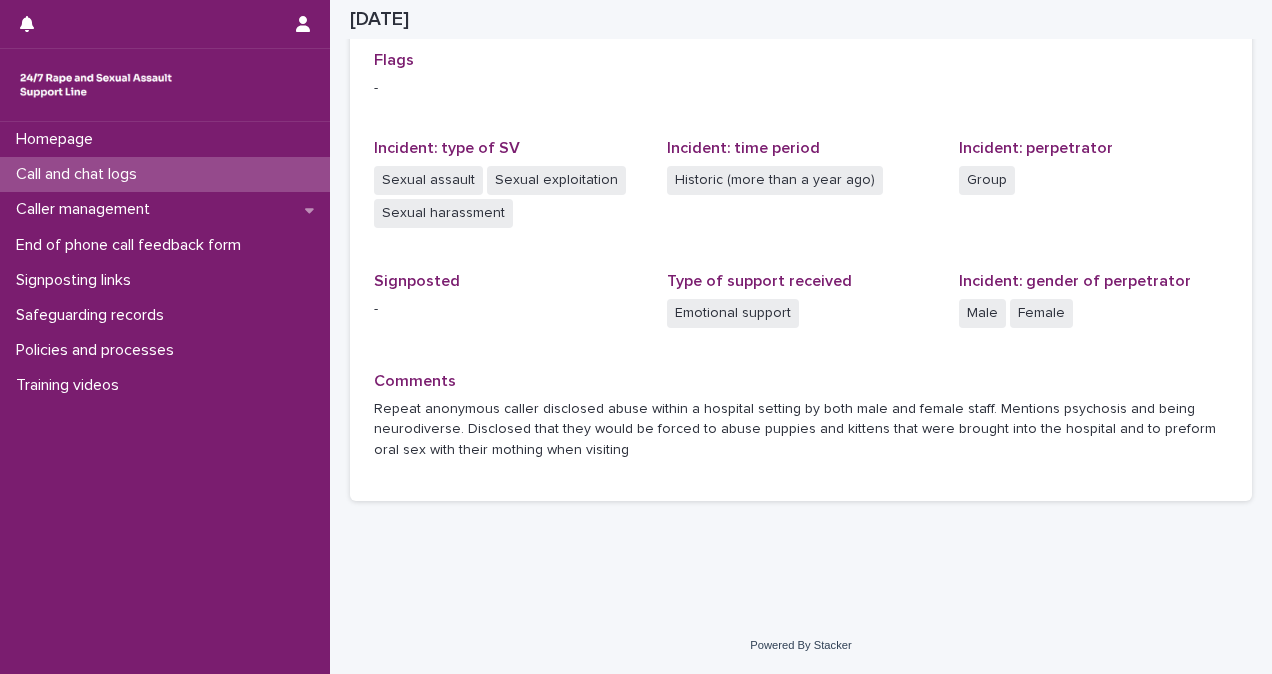 scroll, scrollTop: 462, scrollLeft: 0, axis: vertical 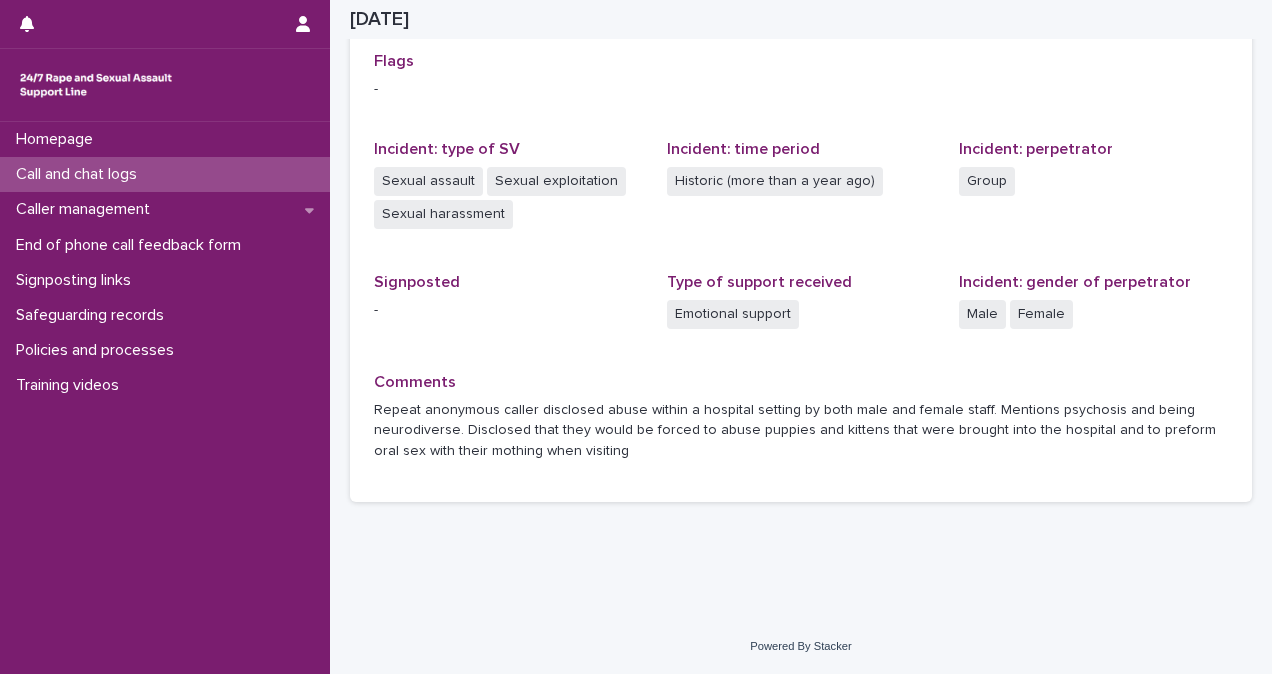 click on "Call and chat logs" at bounding box center [165, 174] 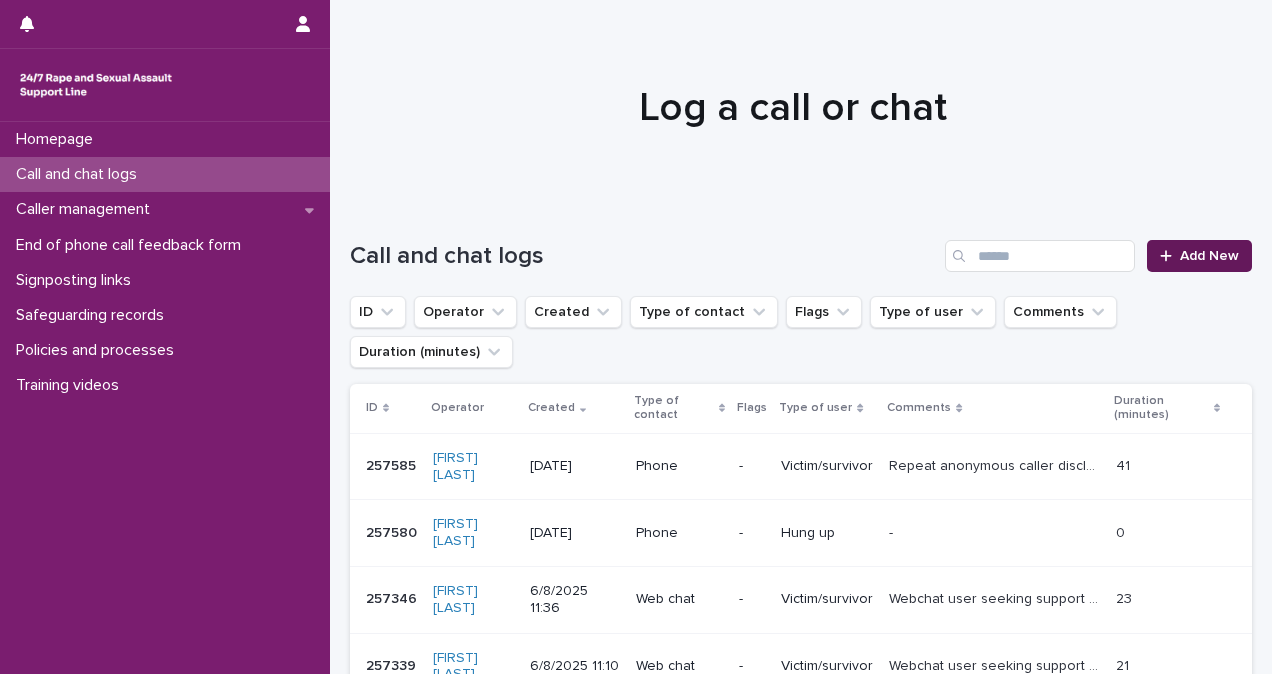 click on "Add New" at bounding box center (1199, 256) 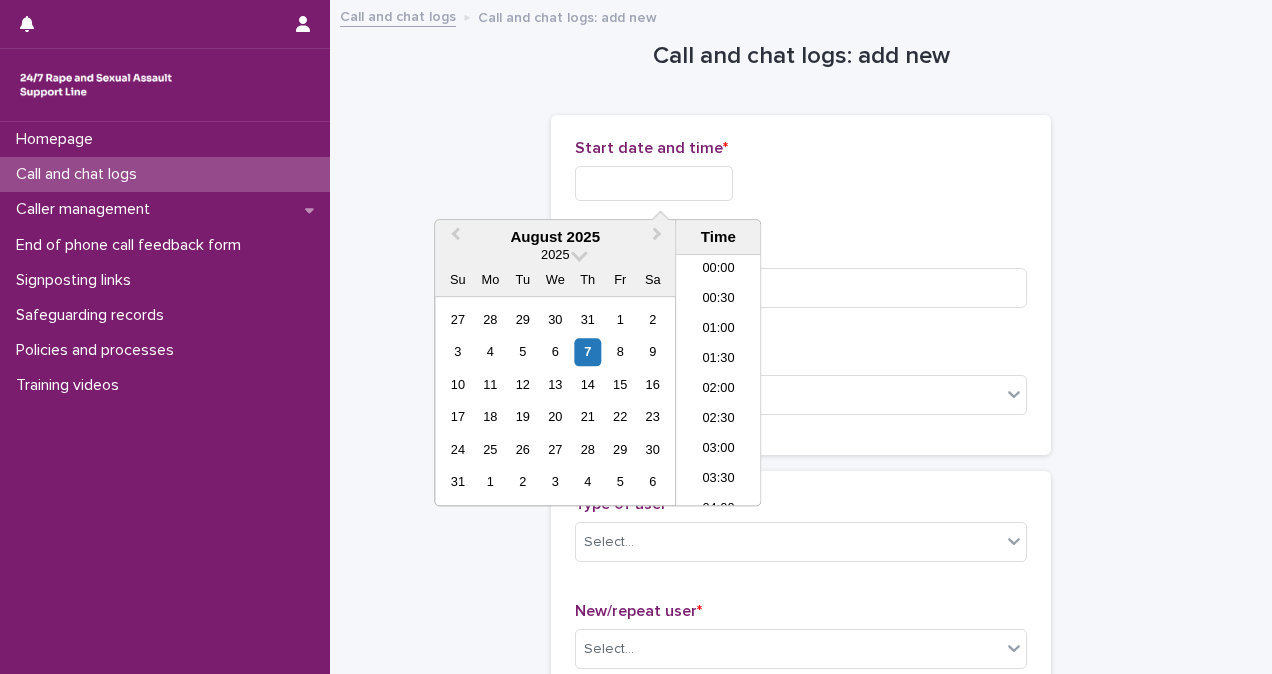 click at bounding box center (654, 183) 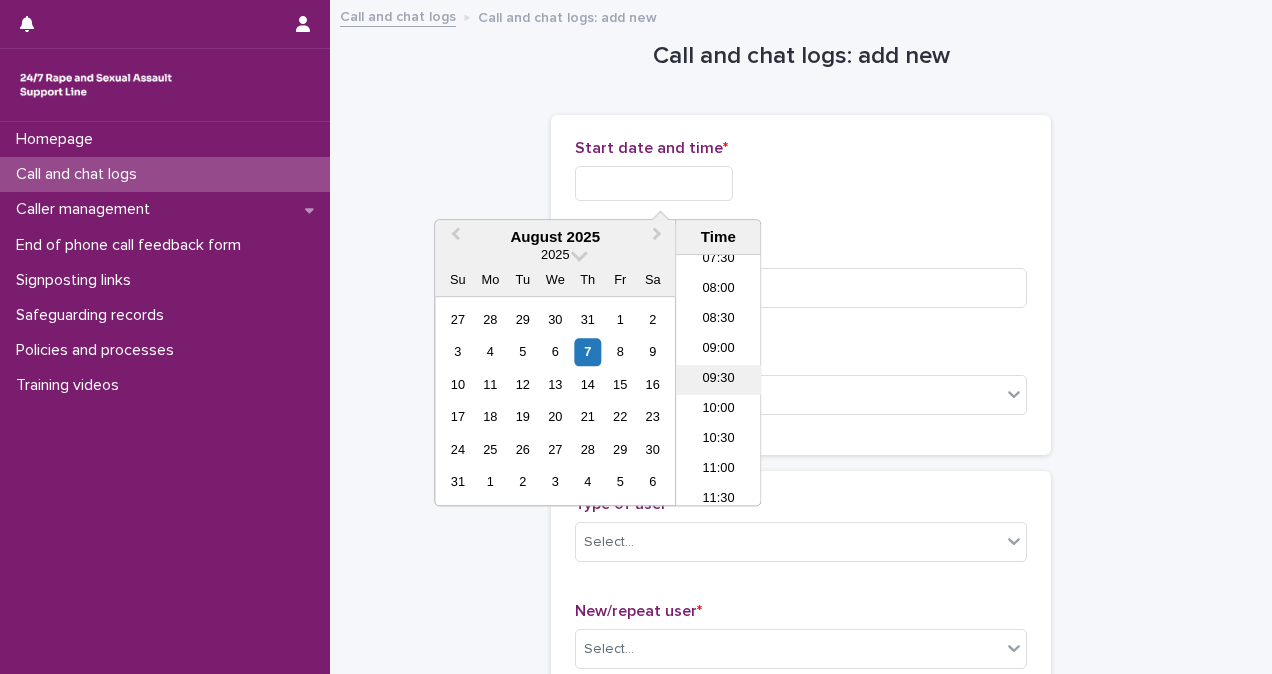 click on "09:30" at bounding box center (718, 380) 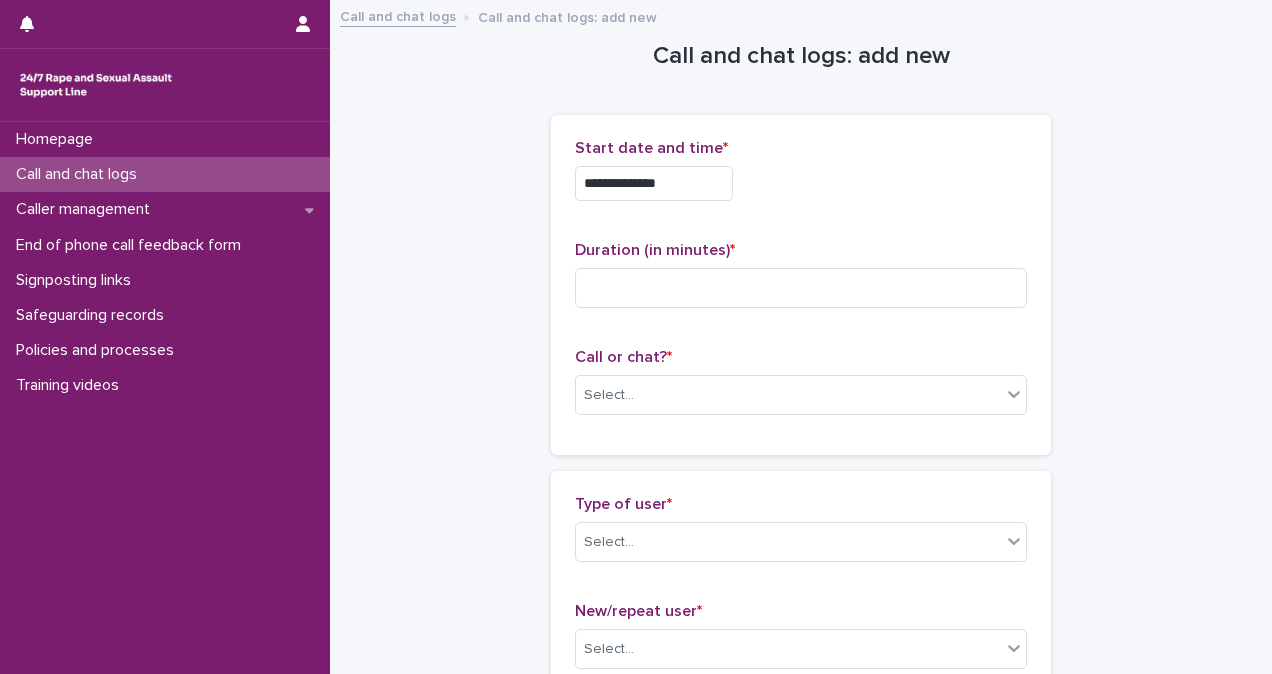 click on "**********" at bounding box center (654, 183) 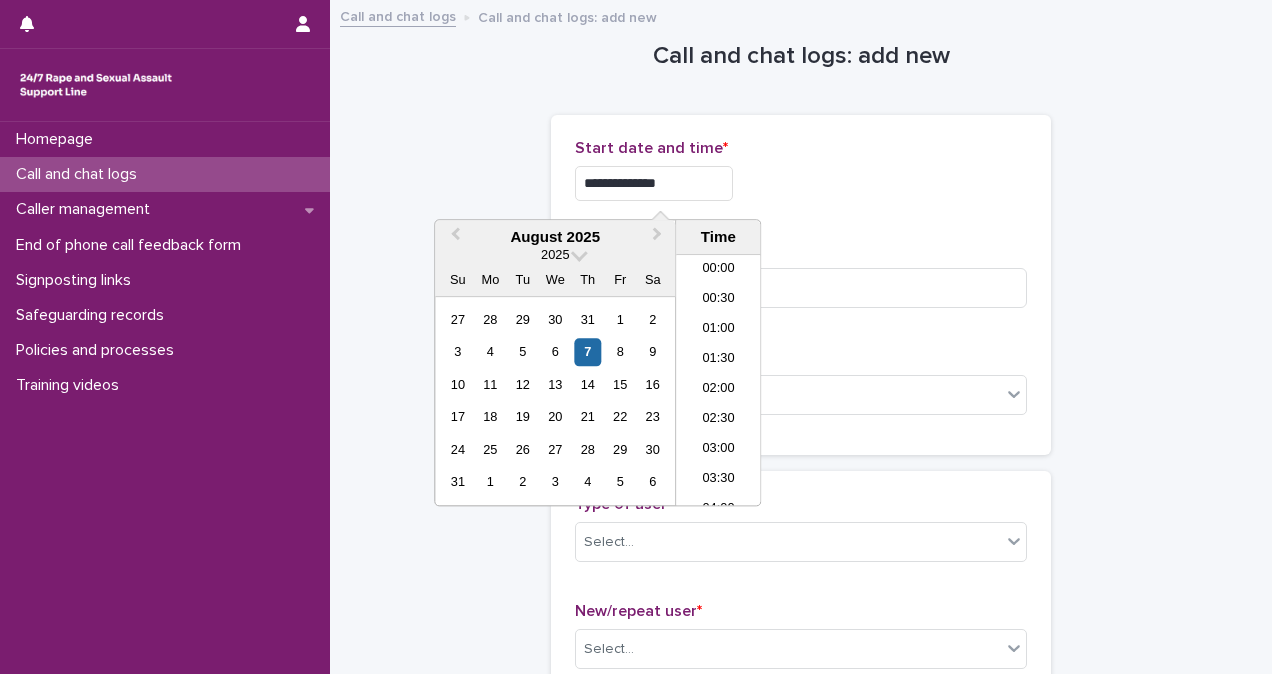 scroll, scrollTop: 460, scrollLeft: 0, axis: vertical 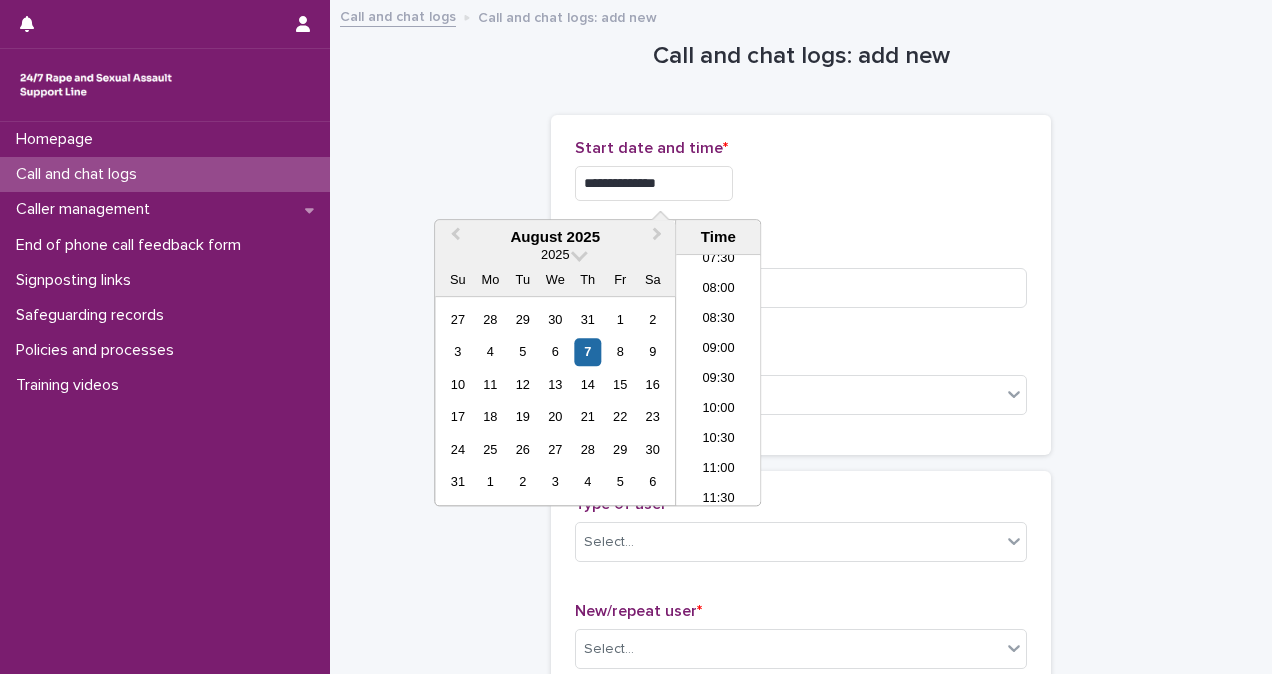 type on "**********" 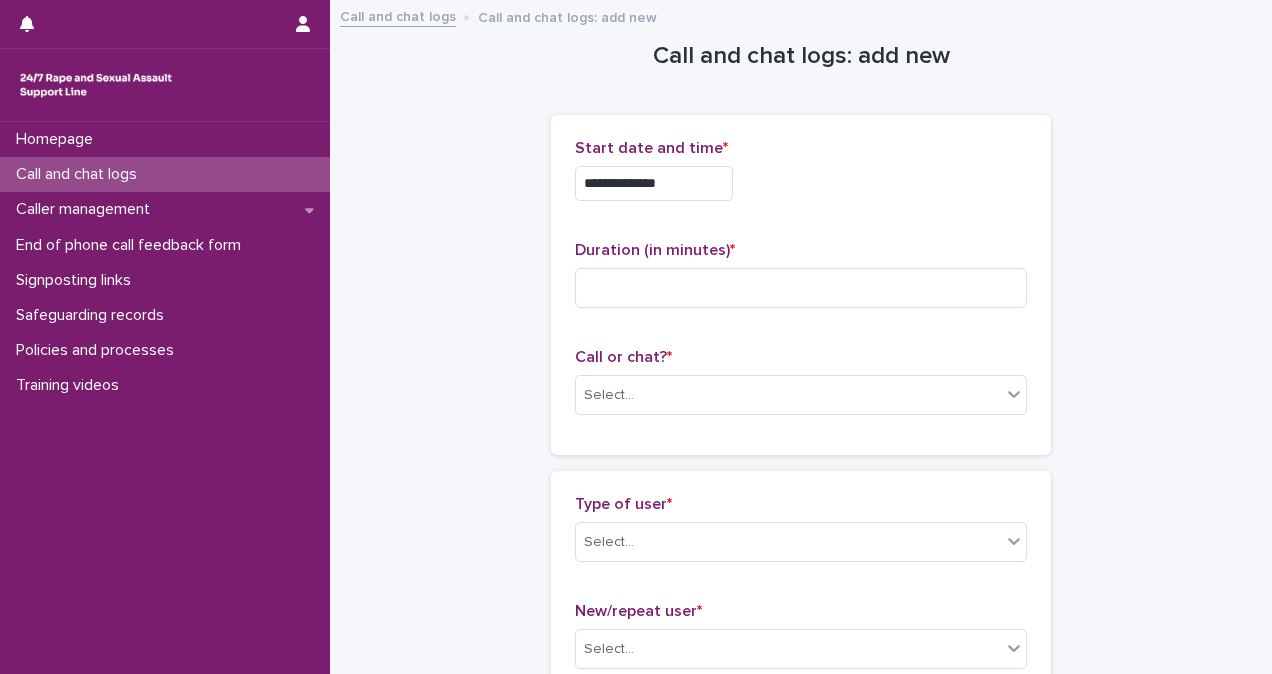 click on "**********" at bounding box center [801, 285] 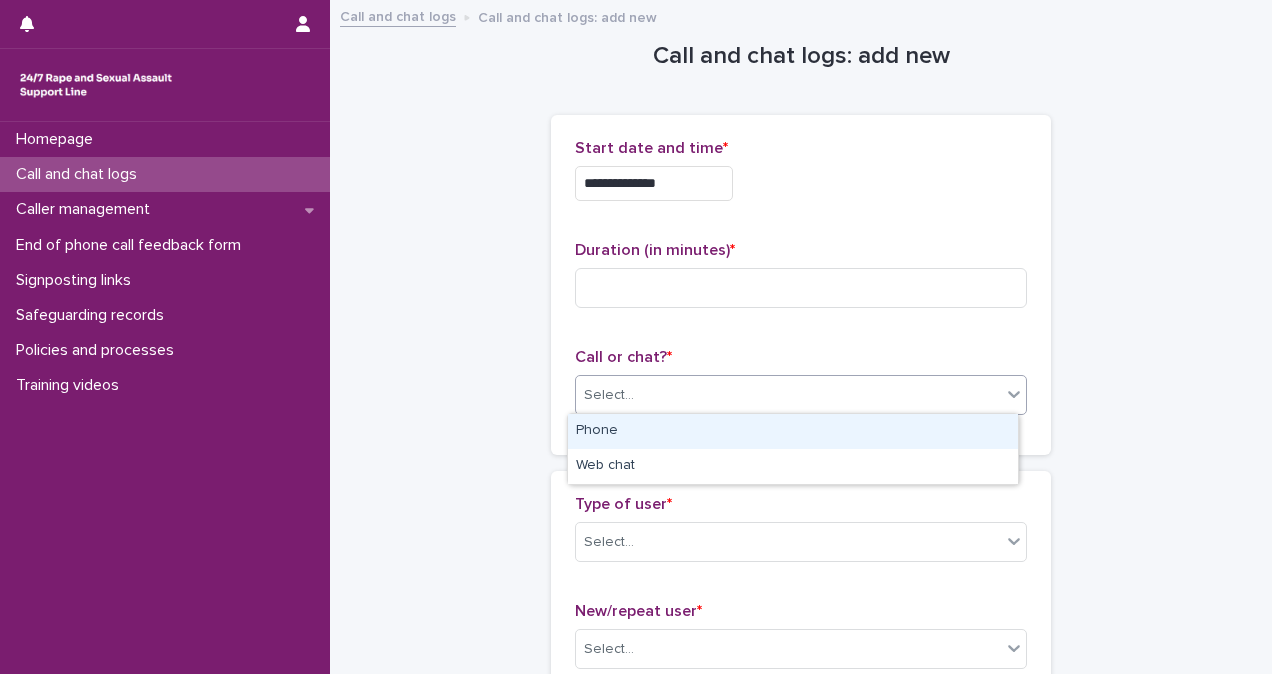 click on "Select..." at bounding box center [788, 395] 